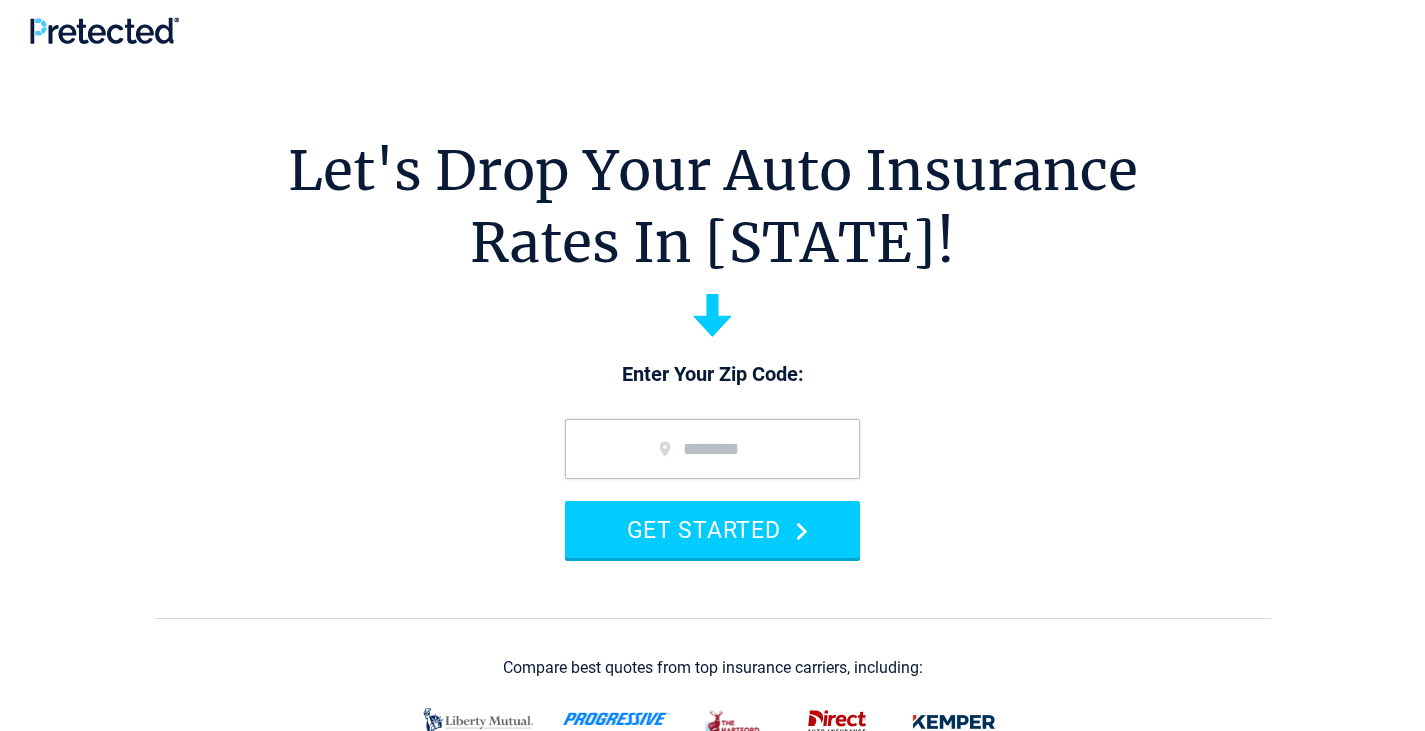 scroll, scrollTop: 0, scrollLeft: 0, axis: both 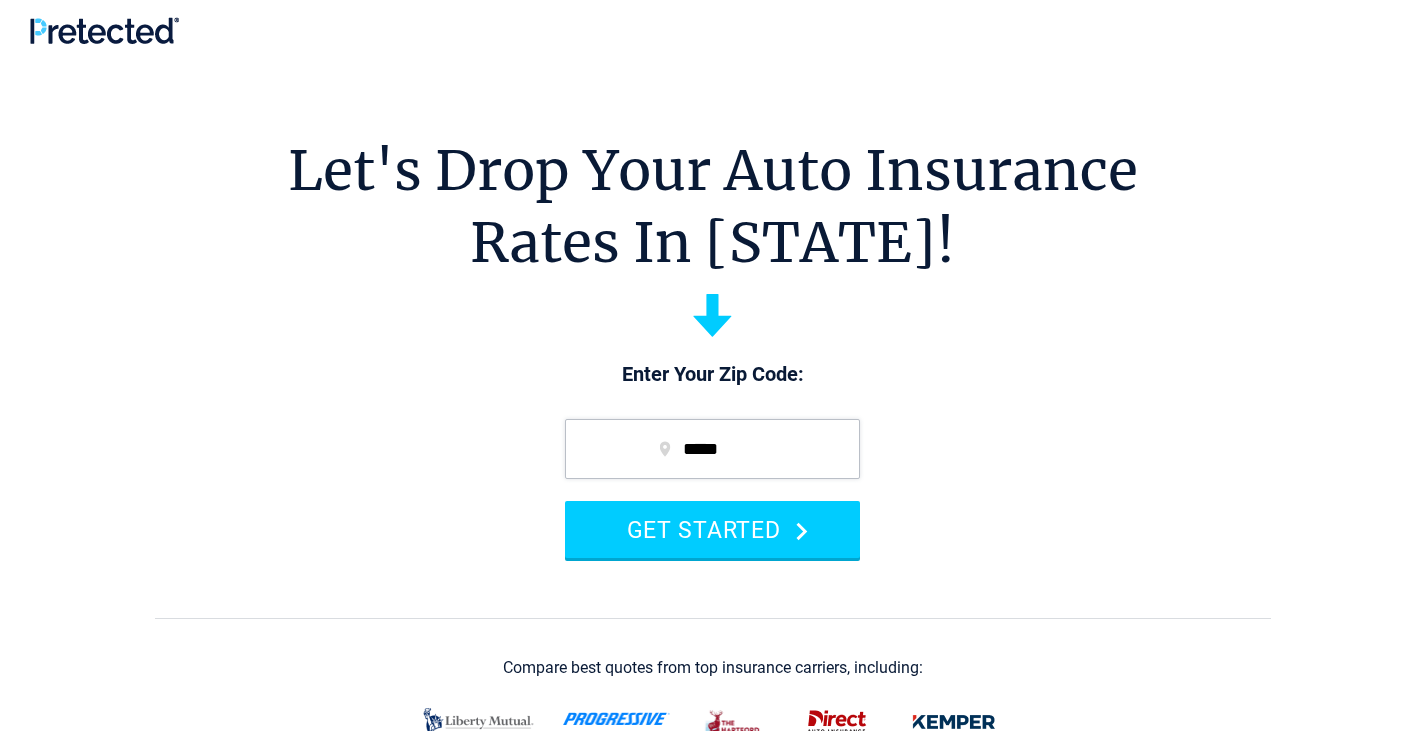 click on "GET STARTED" at bounding box center [712, 529] 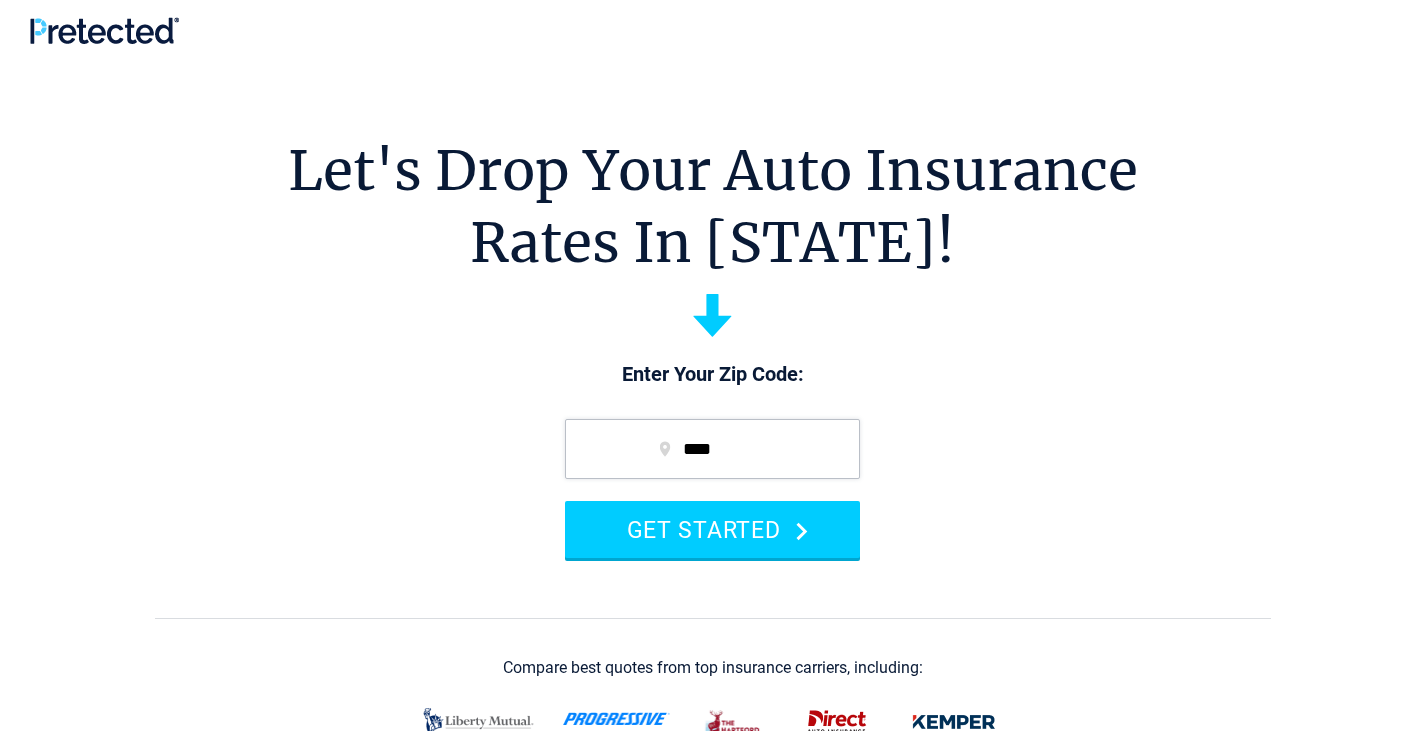type on "*****" 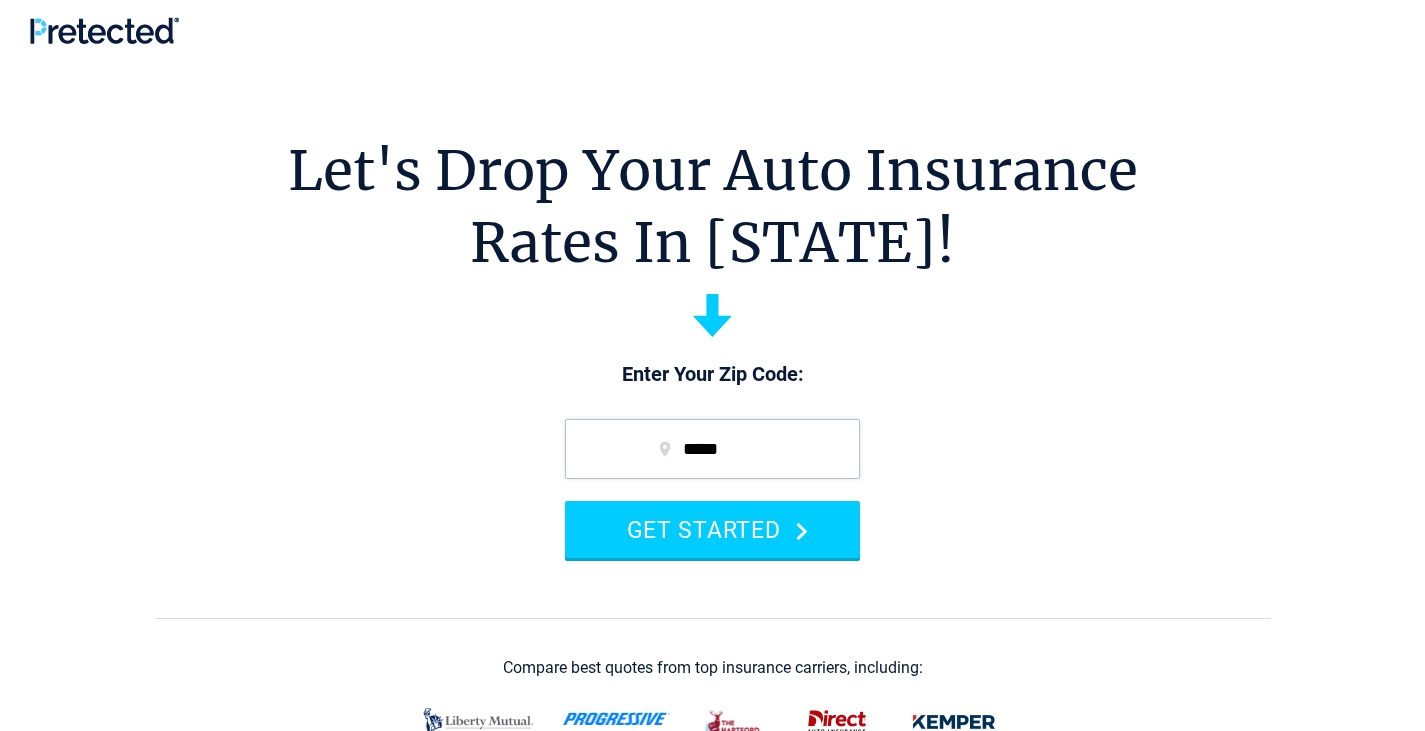 click on "GET STARTED" at bounding box center (712, 529) 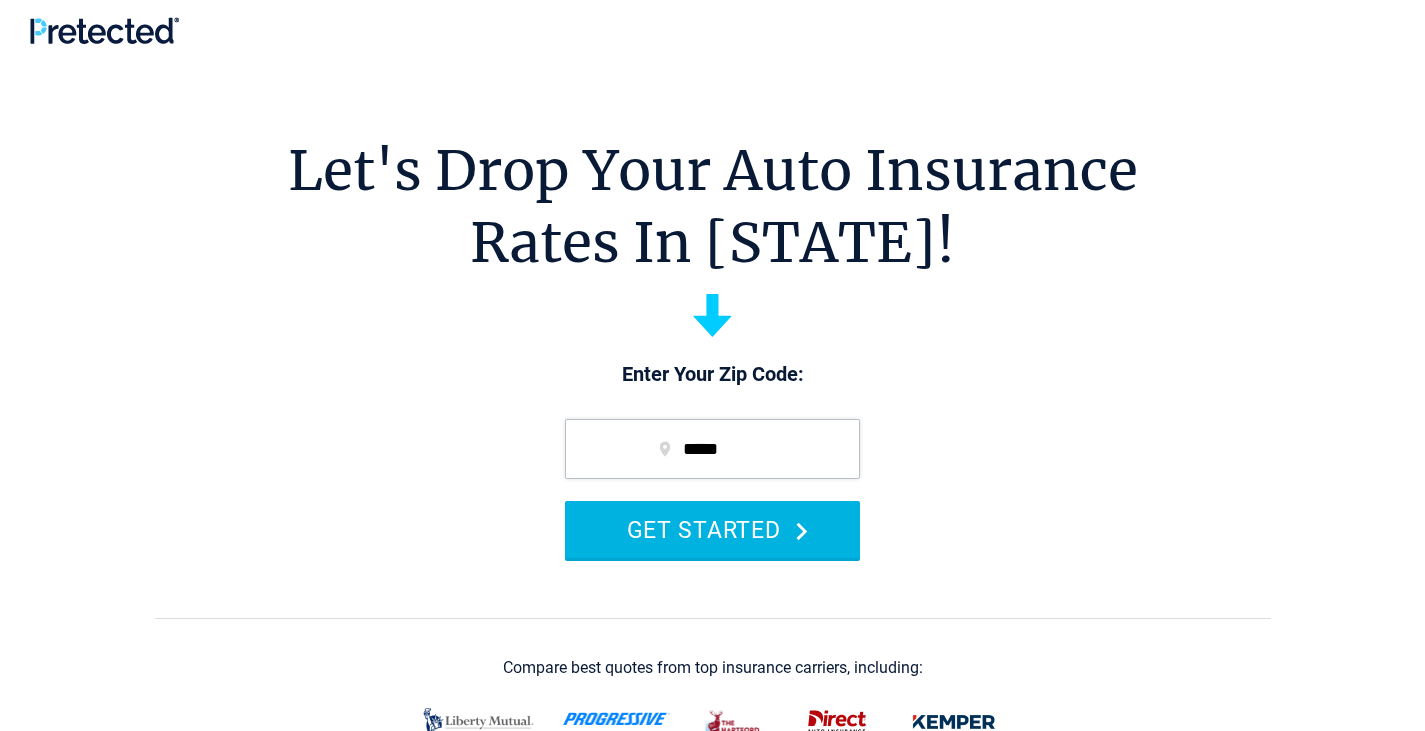 click on "GET STARTED" at bounding box center [712, 529] 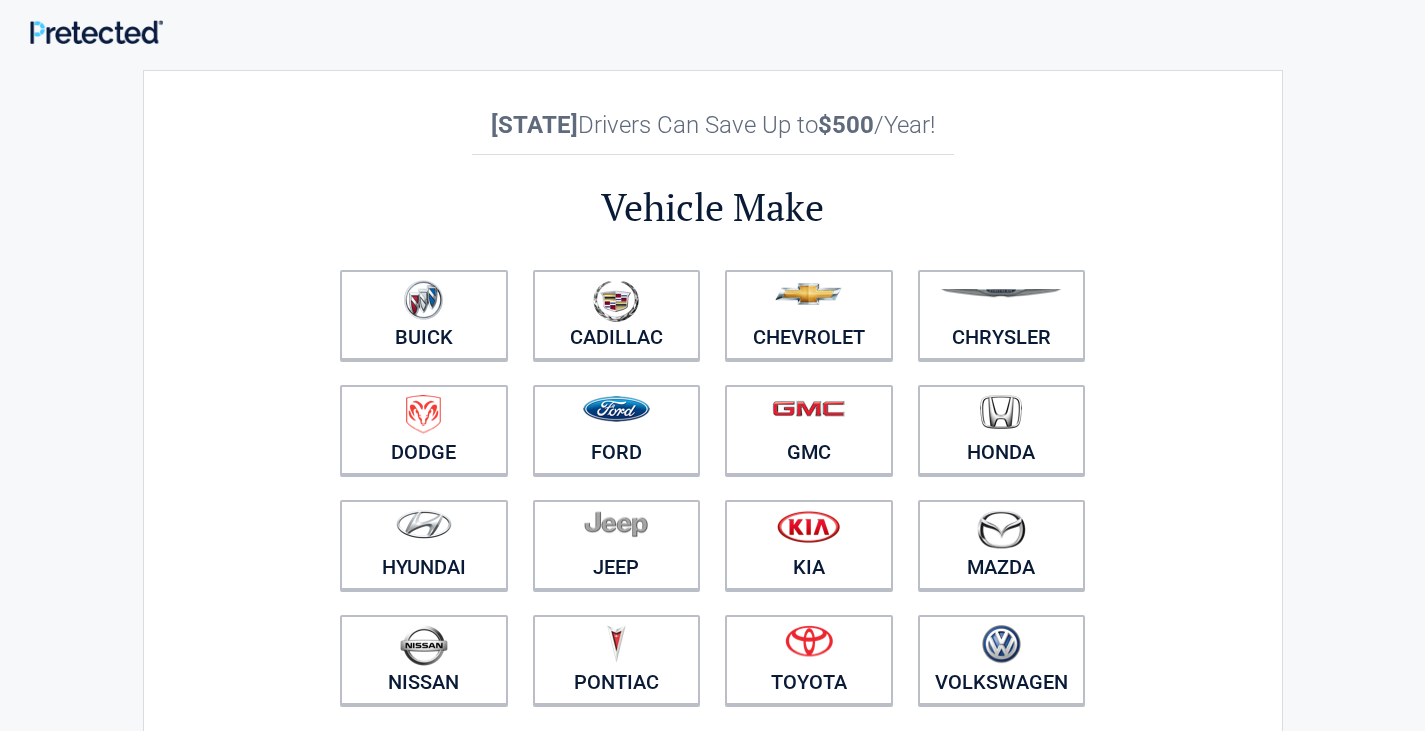 scroll, scrollTop: 0, scrollLeft: 0, axis: both 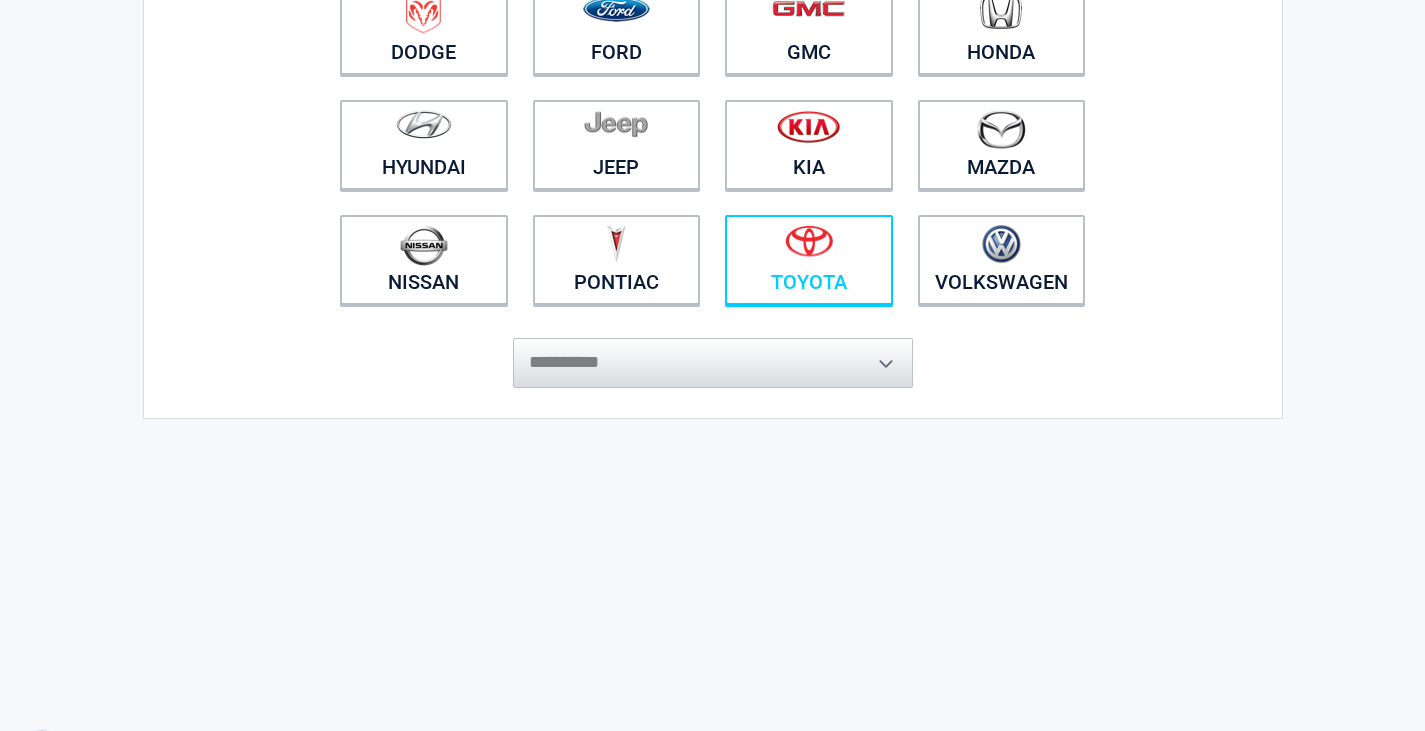 click on "Toyota" at bounding box center [809, 260] 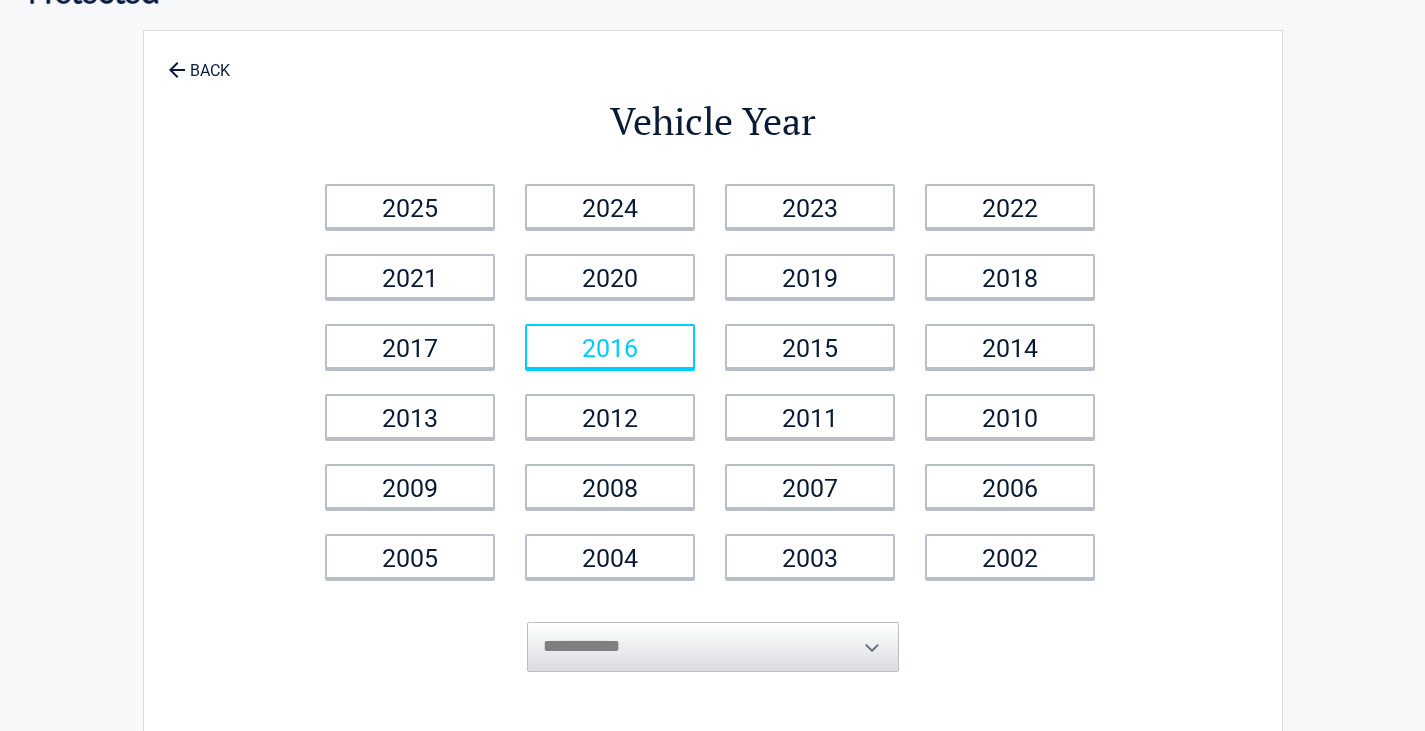 scroll, scrollTop: 0, scrollLeft: 0, axis: both 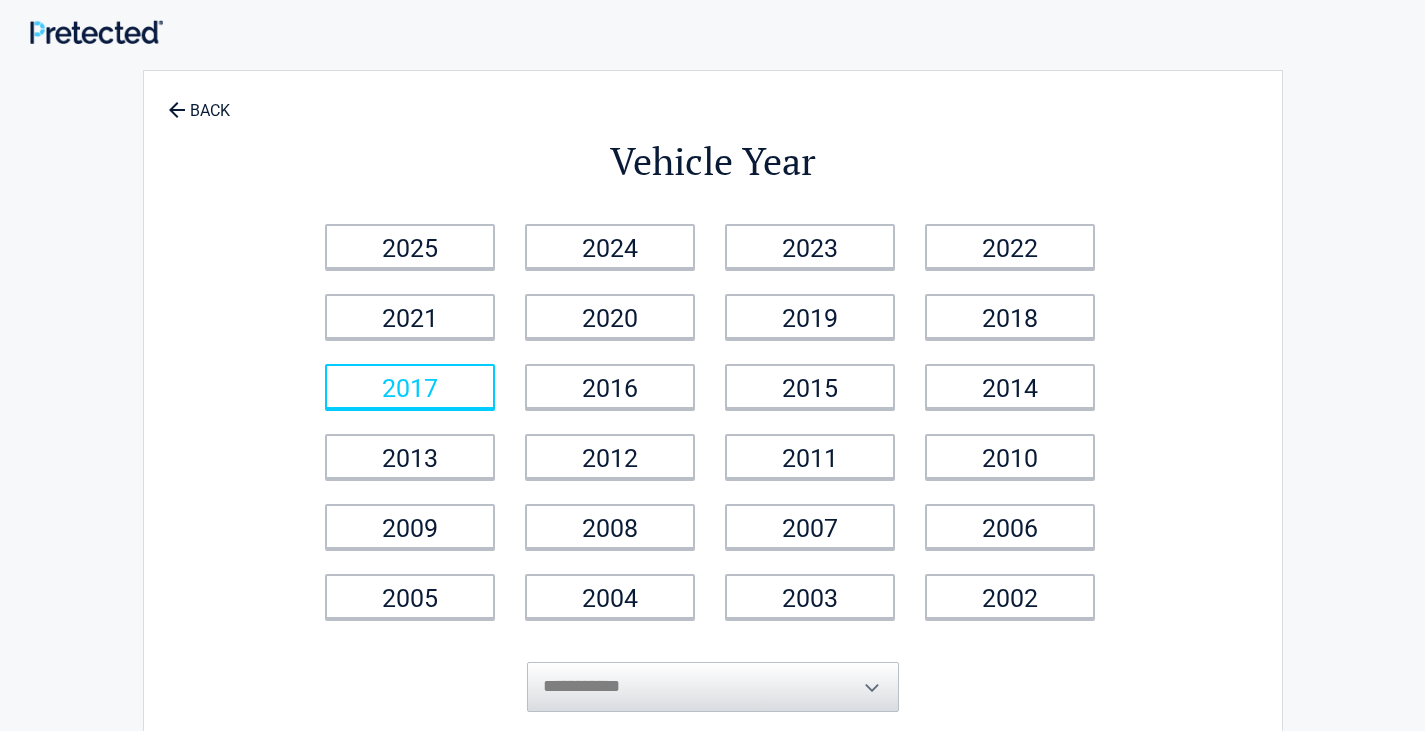 click on "2017" at bounding box center [410, 386] 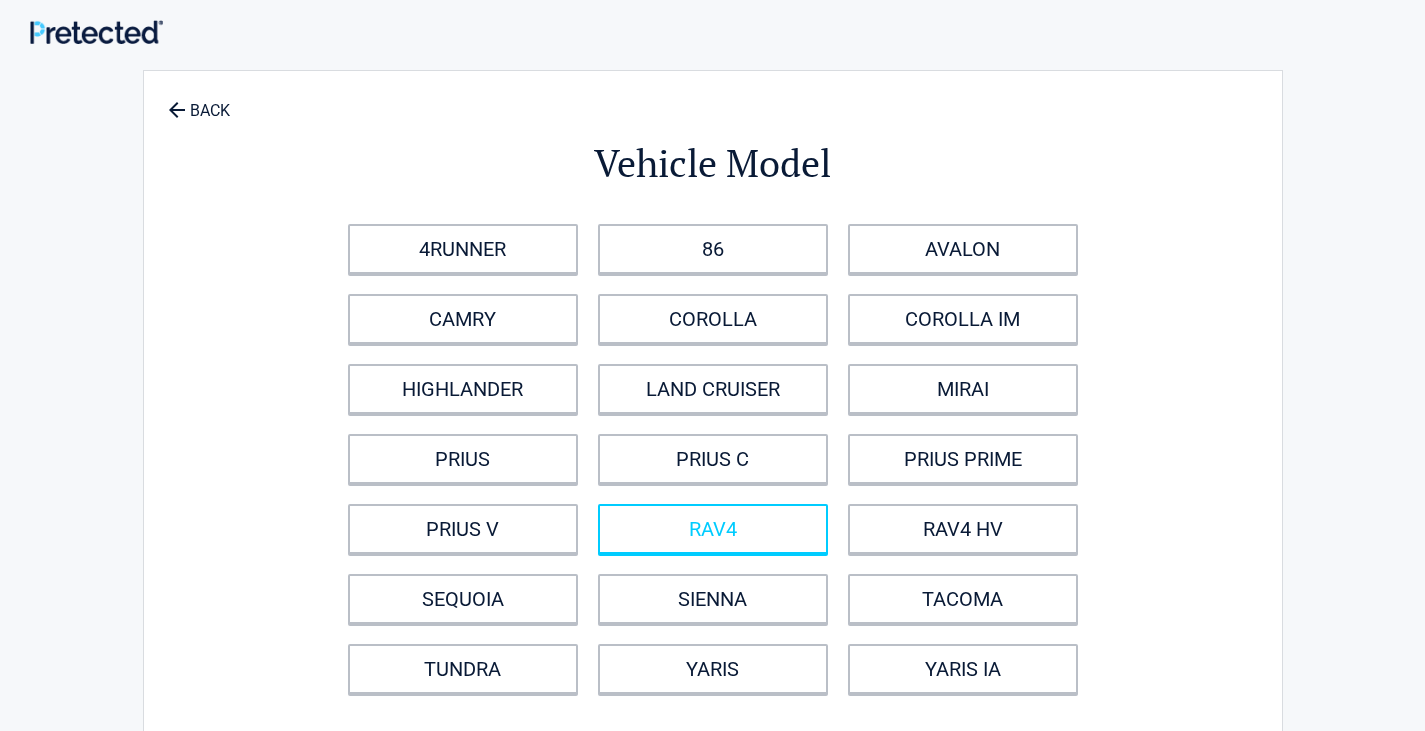 click on "RAV4" at bounding box center (713, 529) 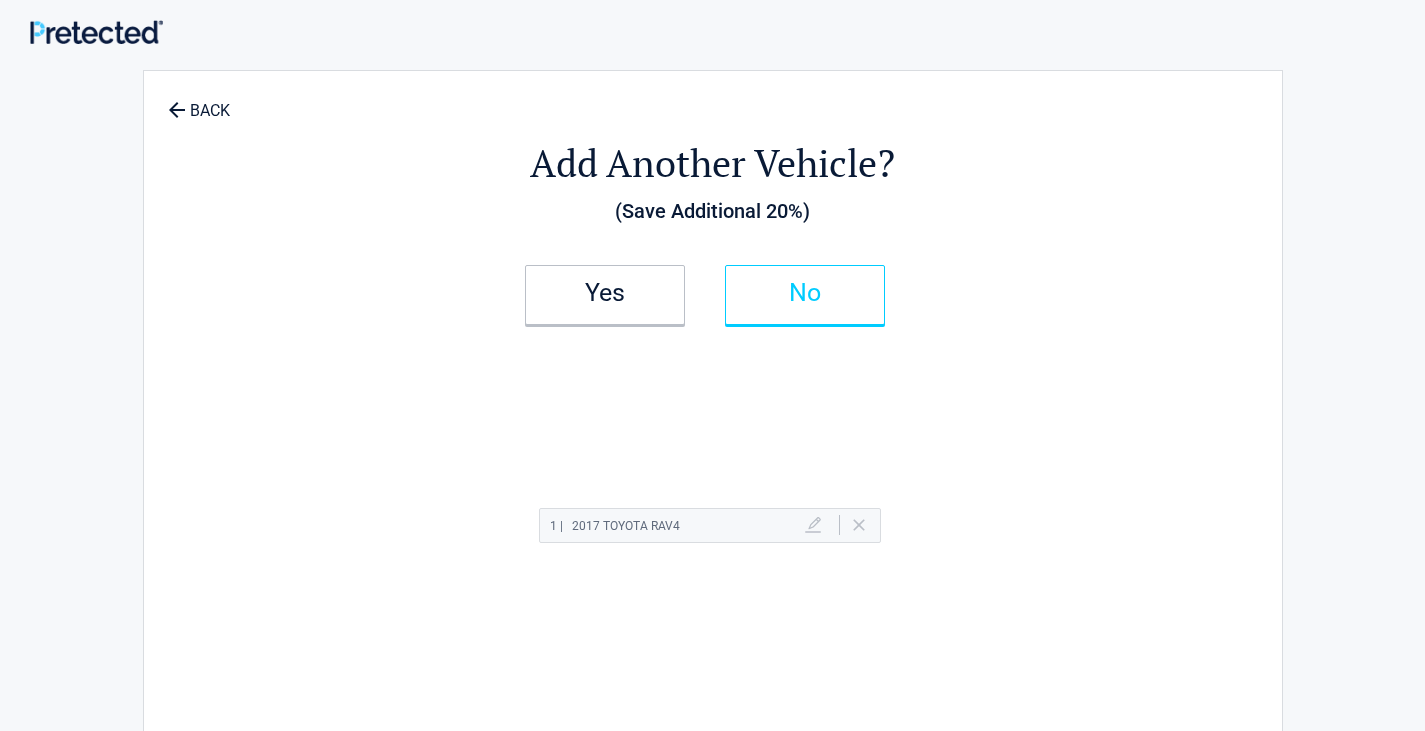click on "No" at bounding box center [805, 295] 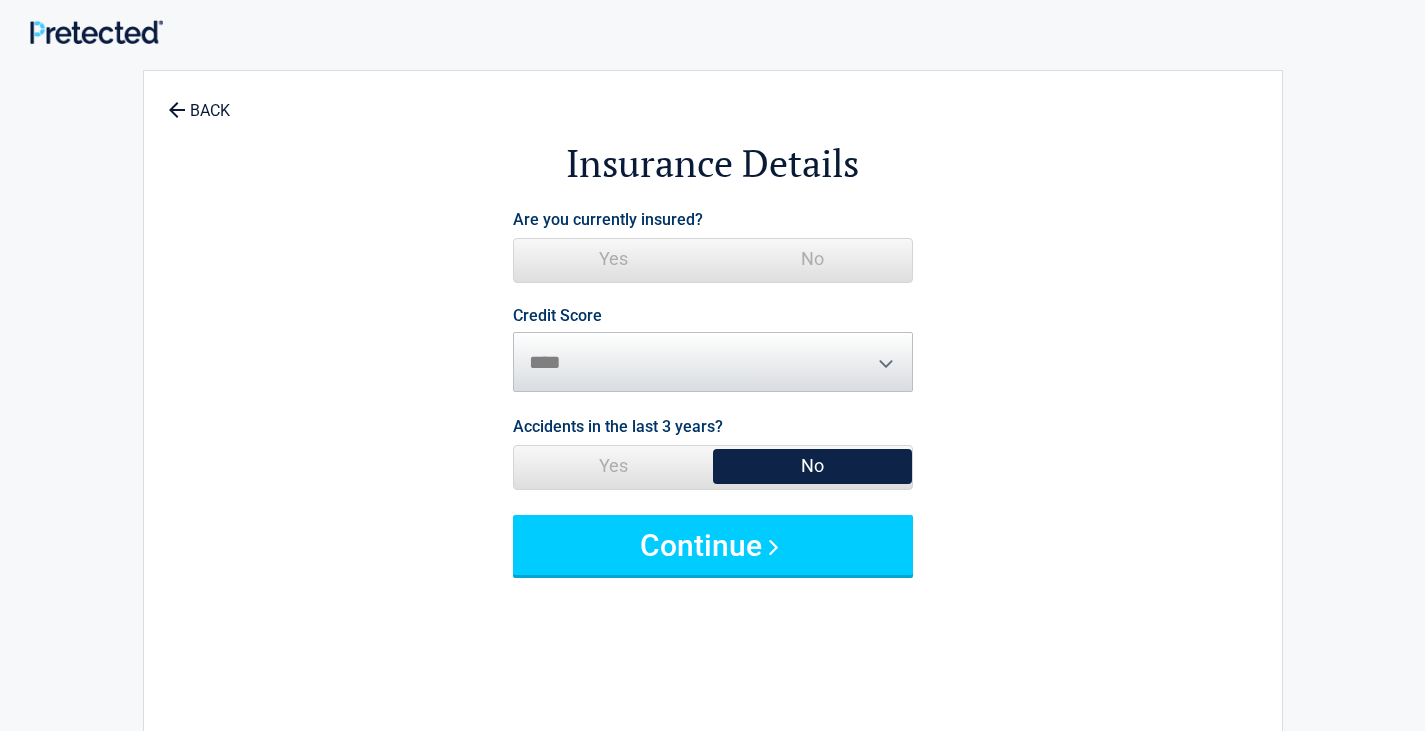 click on "No" at bounding box center (812, 259) 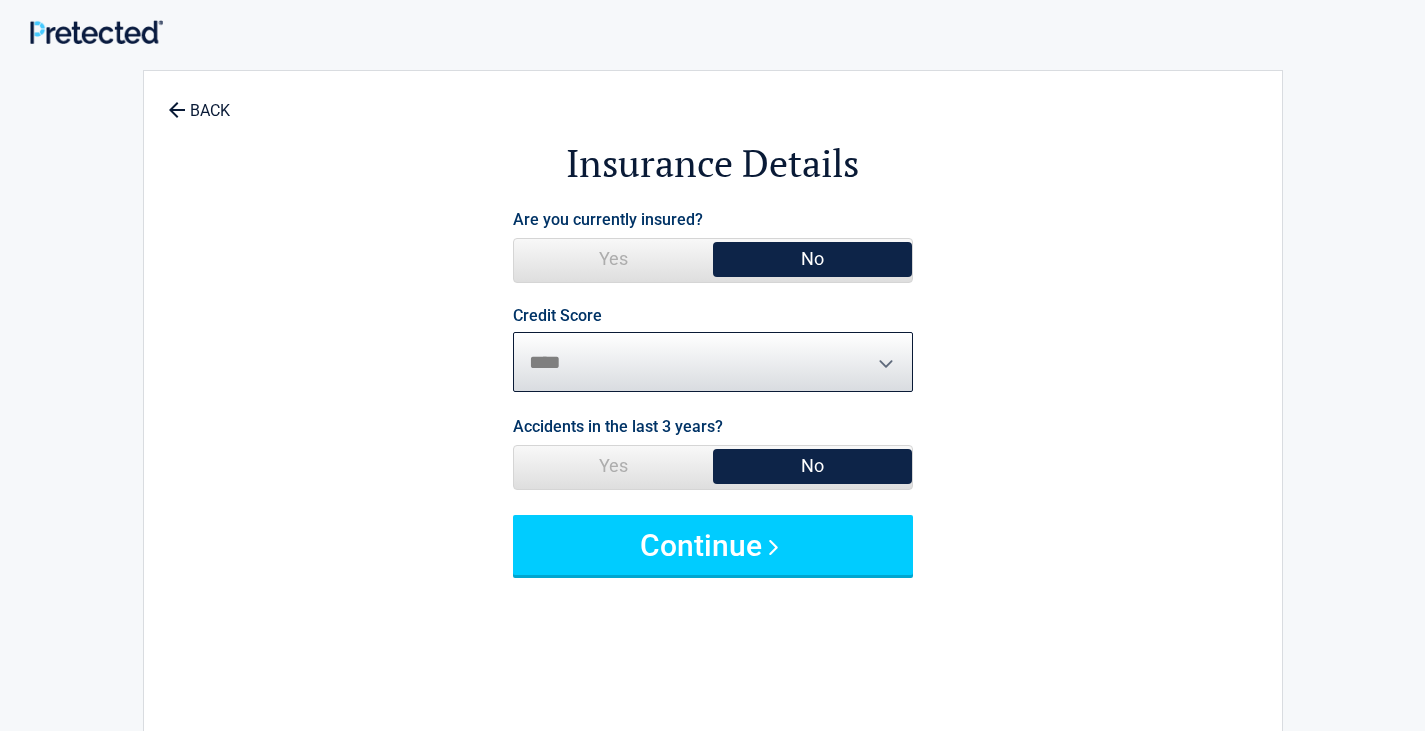 click on "*********
****
*******
****" at bounding box center (713, 362) 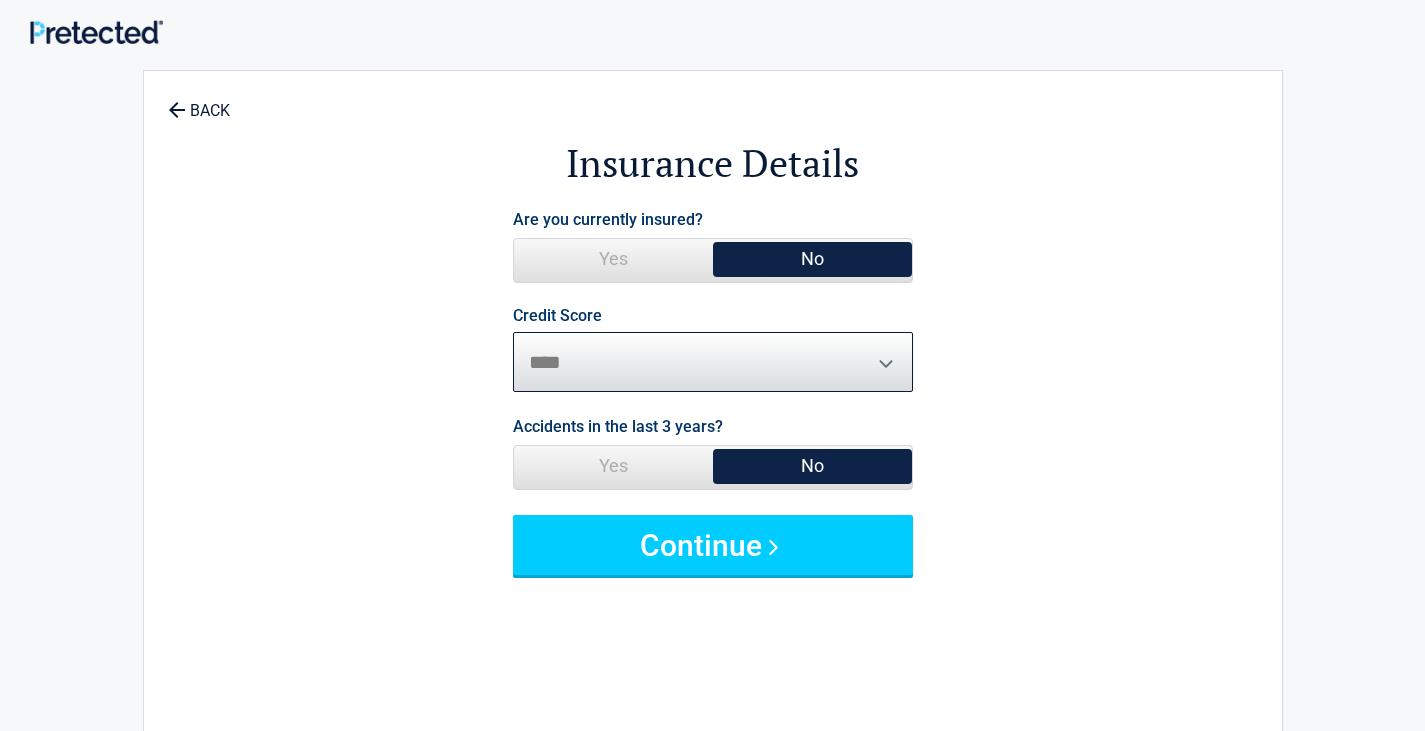select on "*********" 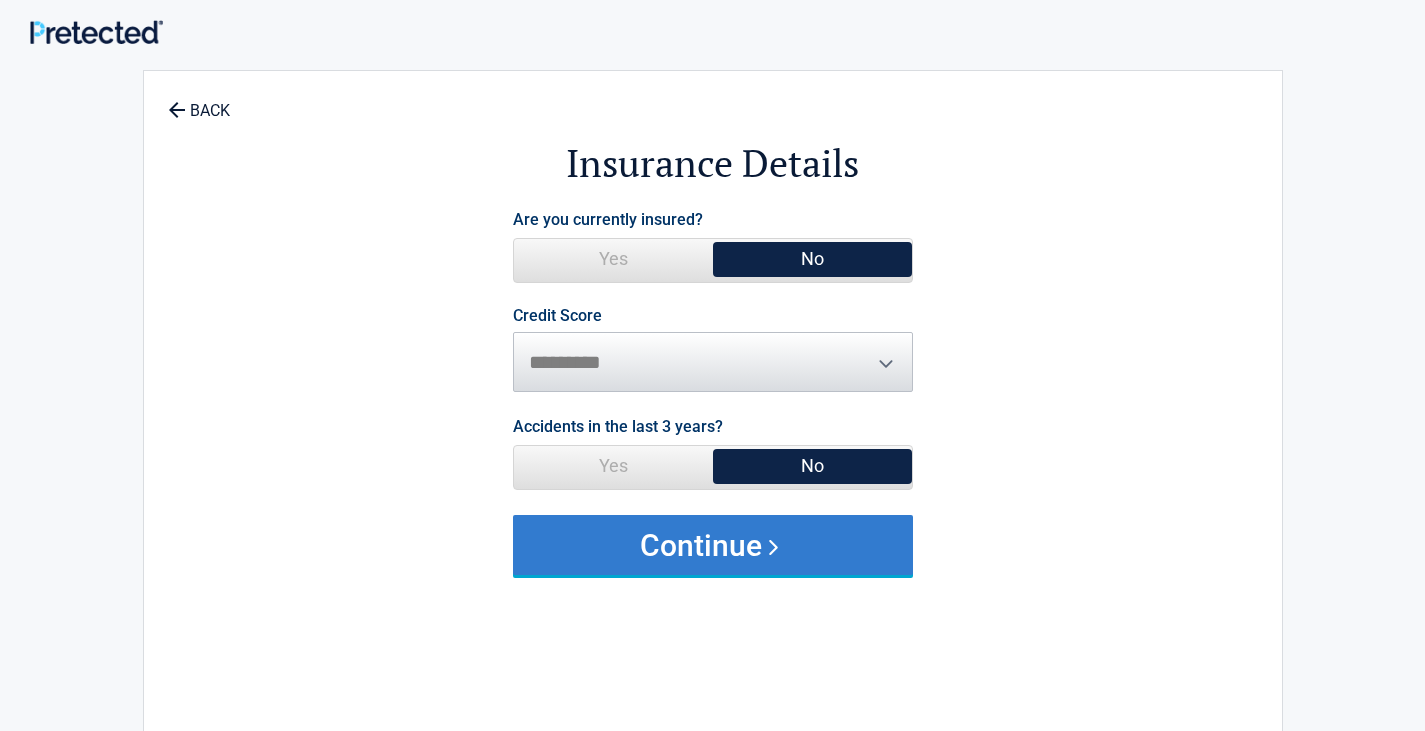 click on "Continue" at bounding box center (713, 545) 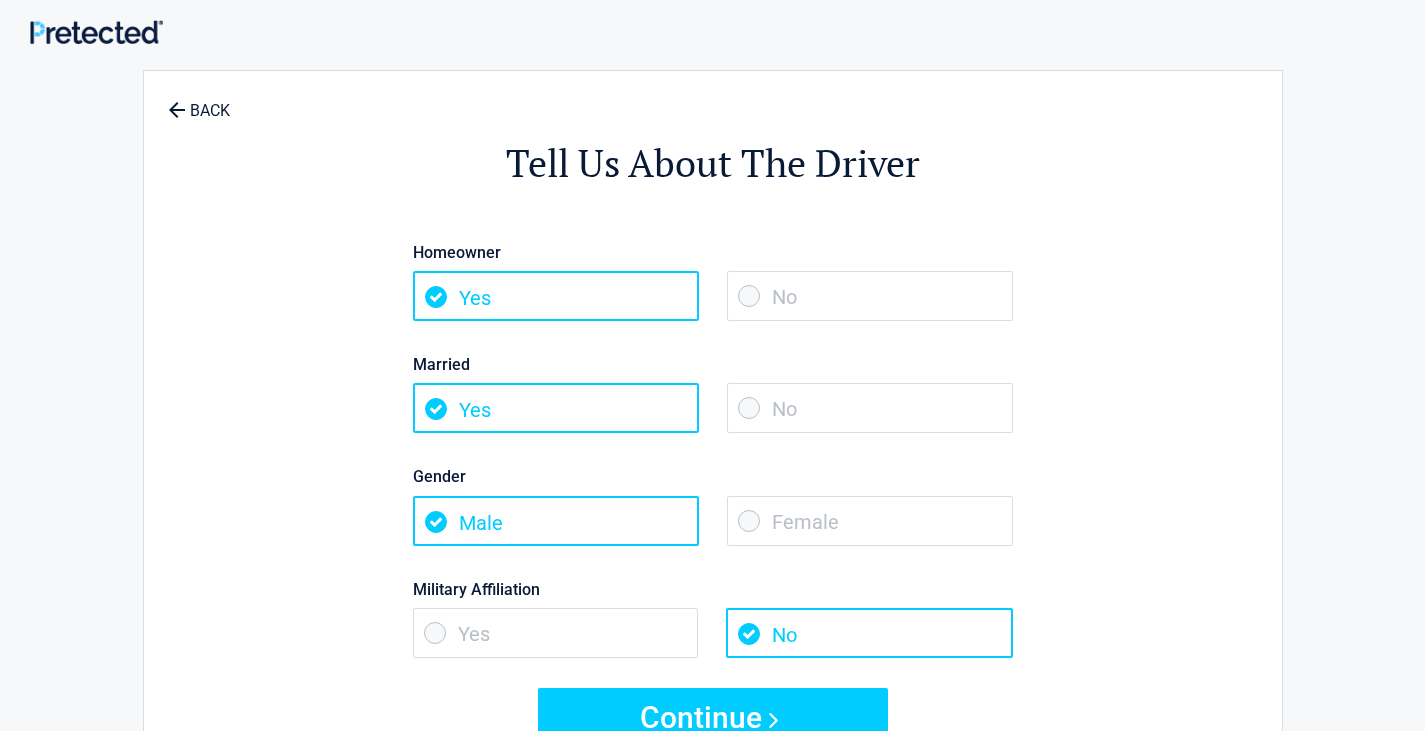 click on "No" at bounding box center [870, 296] 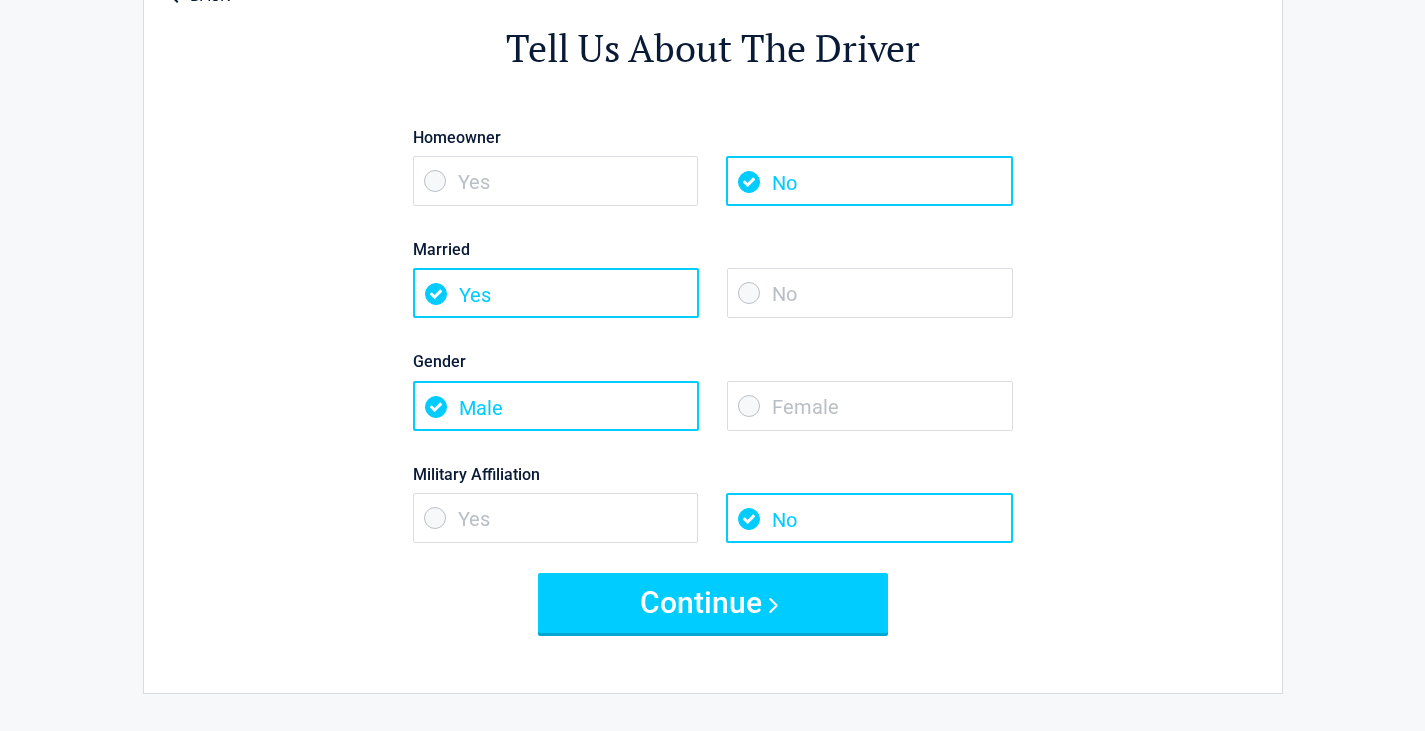 scroll, scrollTop: 133, scrollLeft: 0, axis: vertical 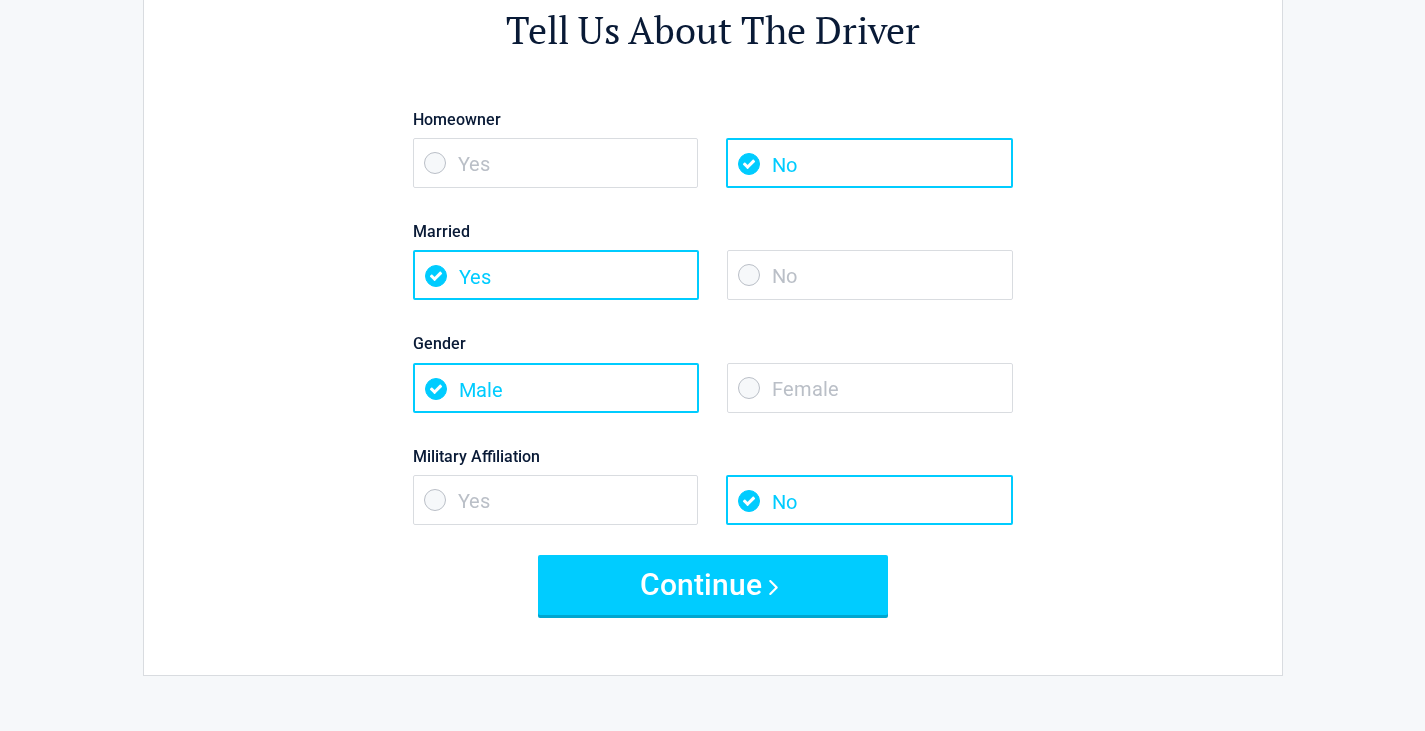 click on "No" at bounding box center (870, 275) 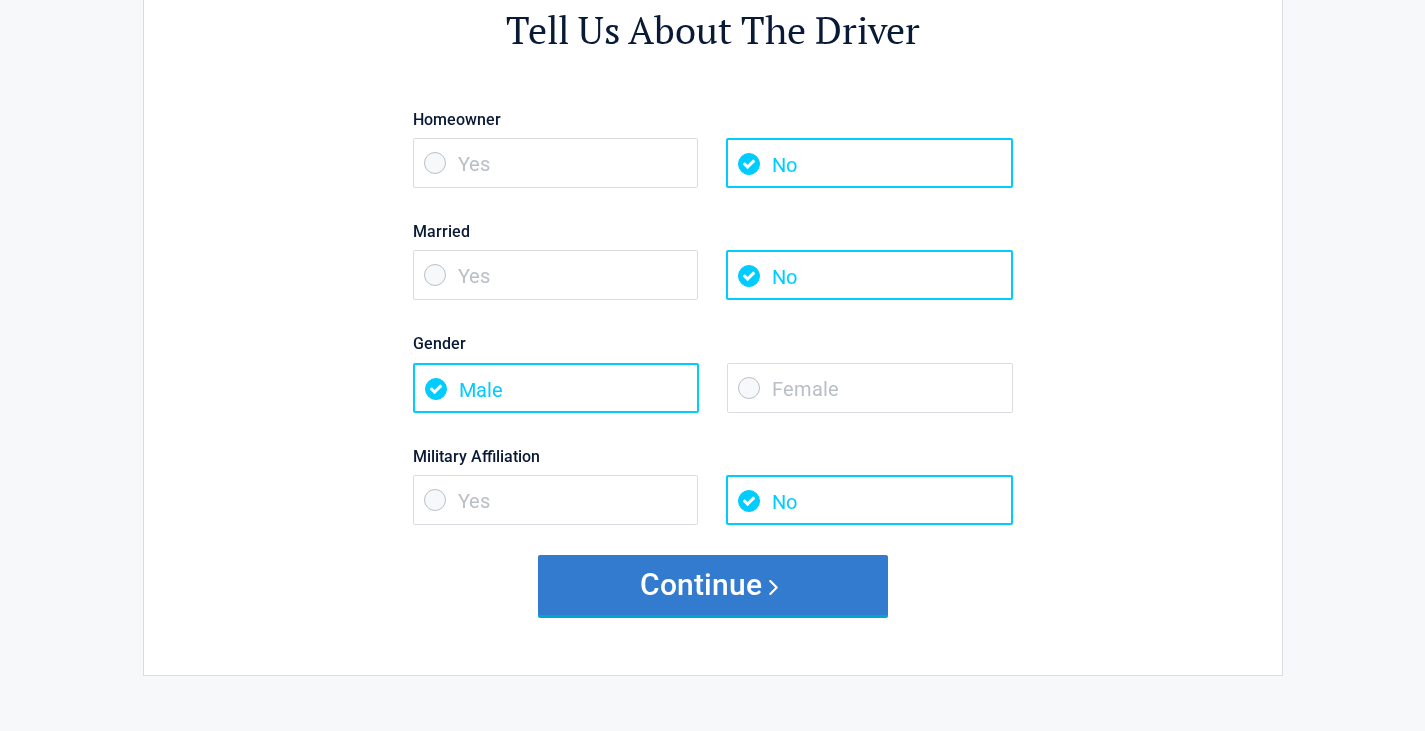 click on "Continue" at bounding box center (713, 585) 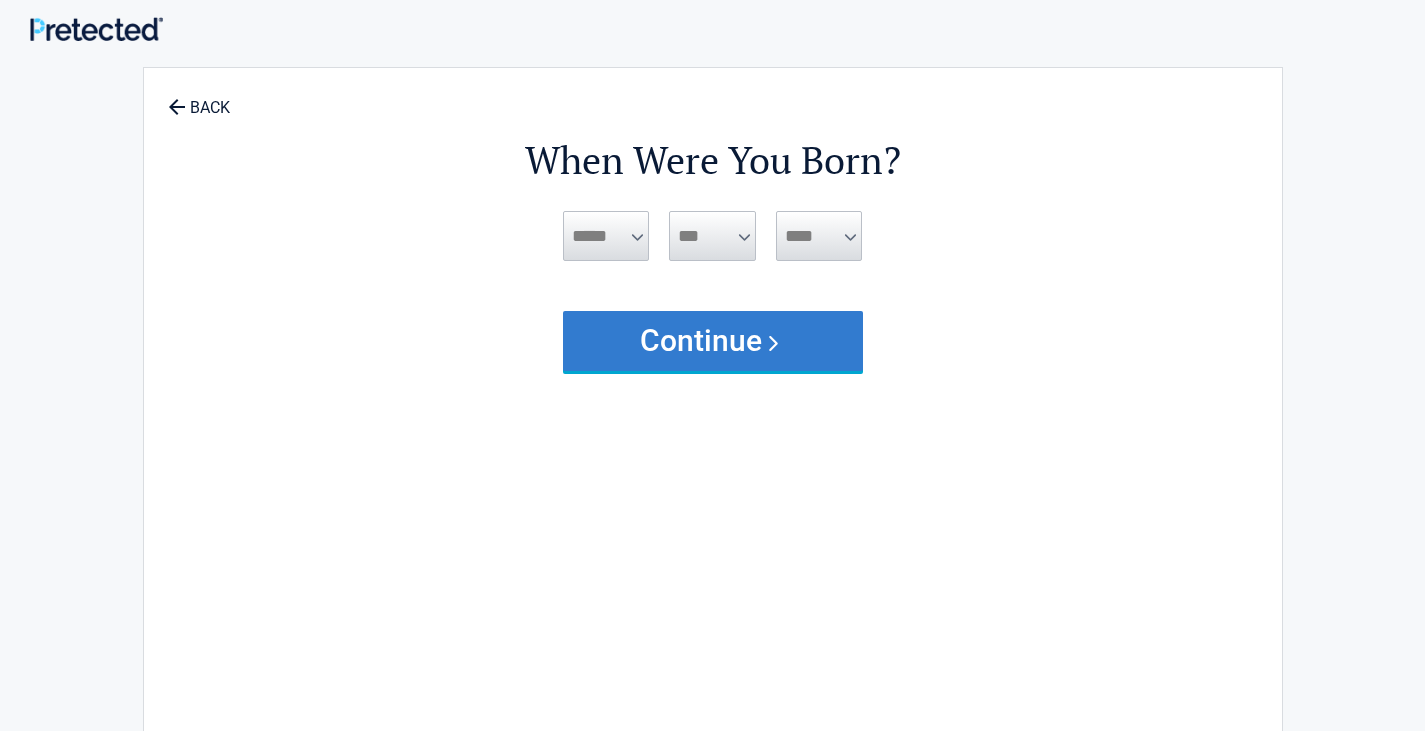 scroll, scrollTop: 0, scrollLeft: 0, axis: both 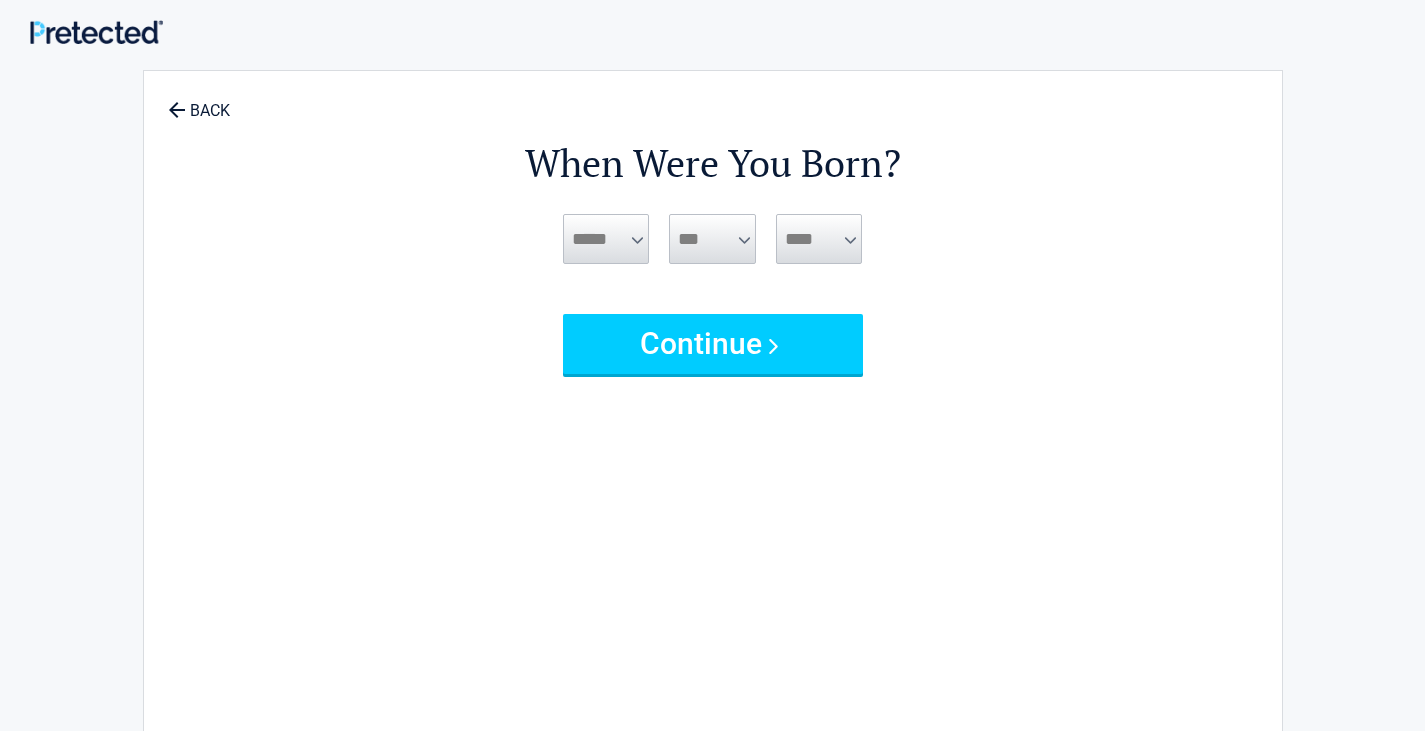 click on "*****
***
***
***
***
***
***
***
***
***
***
***
***" at bounding box center (606, 239) 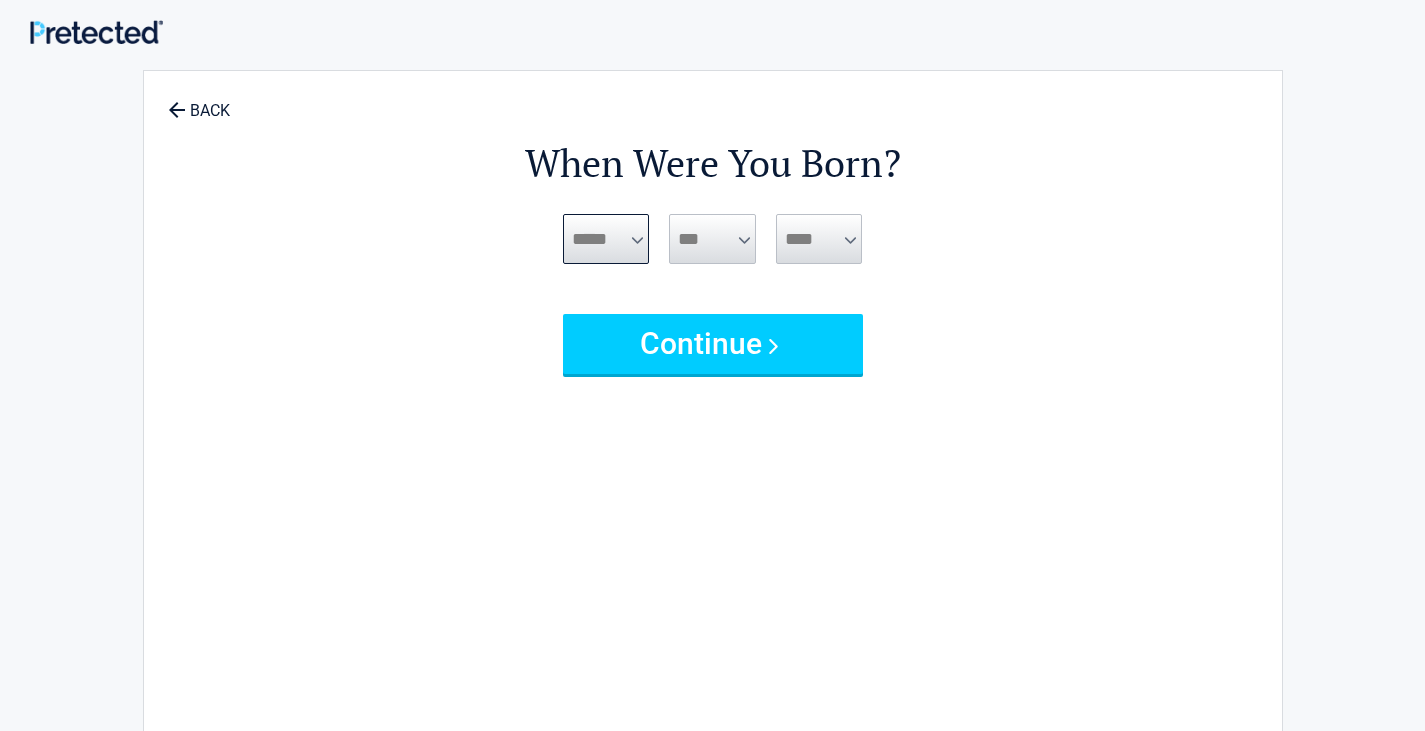 click on "*****
***
***
***
***
***
***
***
***
***
***
***
***" at bounding box center [606, 239] 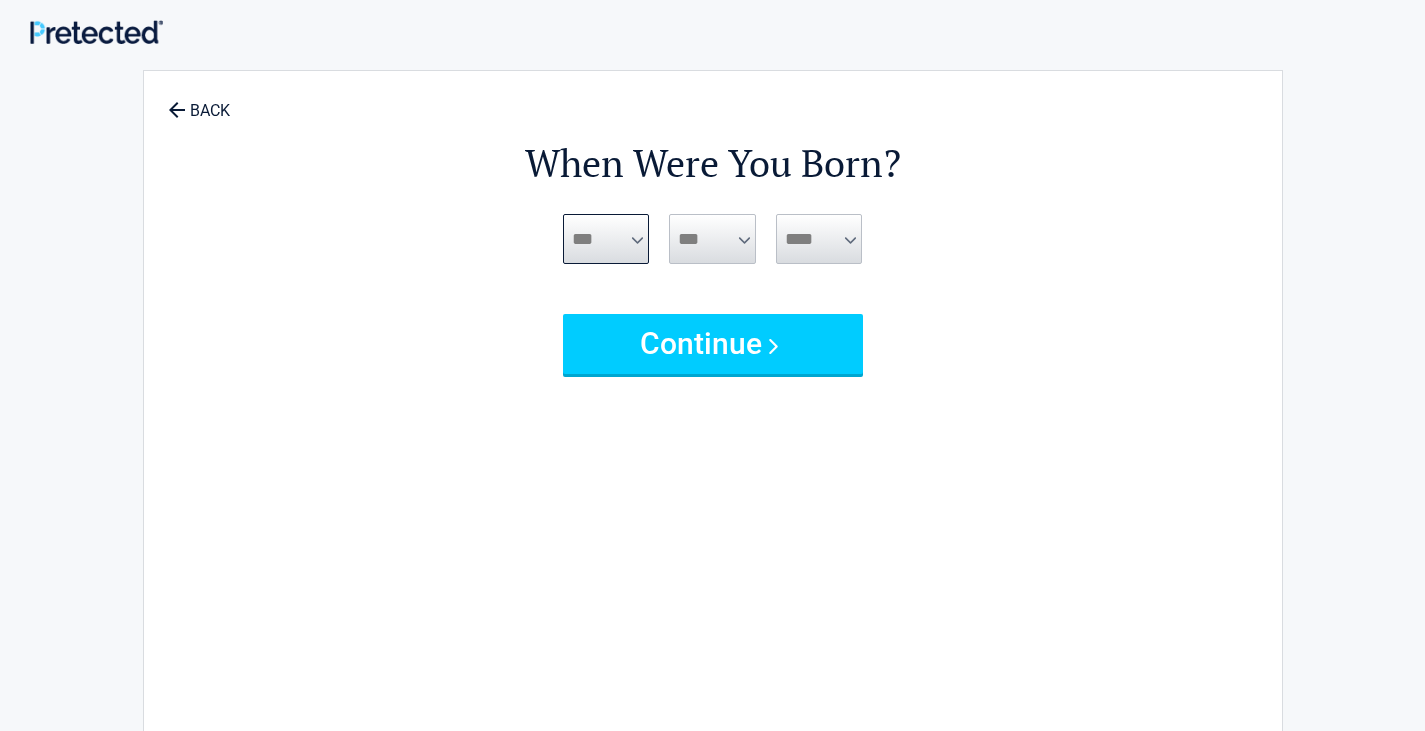 click on "*****
***
***
***
***
***
***
***
***
***
***
***
***" at bounding box center [606, 239] 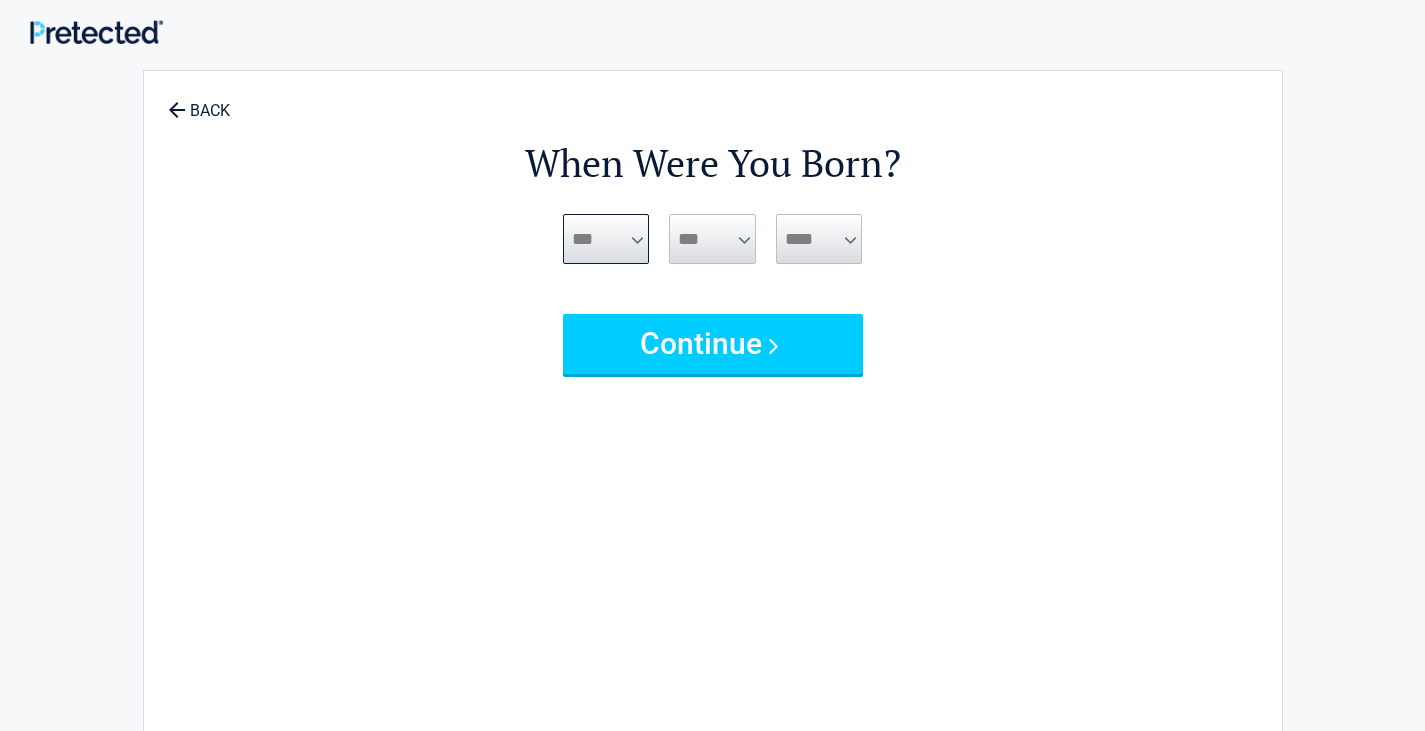 click on "*****
***
***
***
***
***
***
***
***
***
***
***
***" at bounding box center (606, 239) 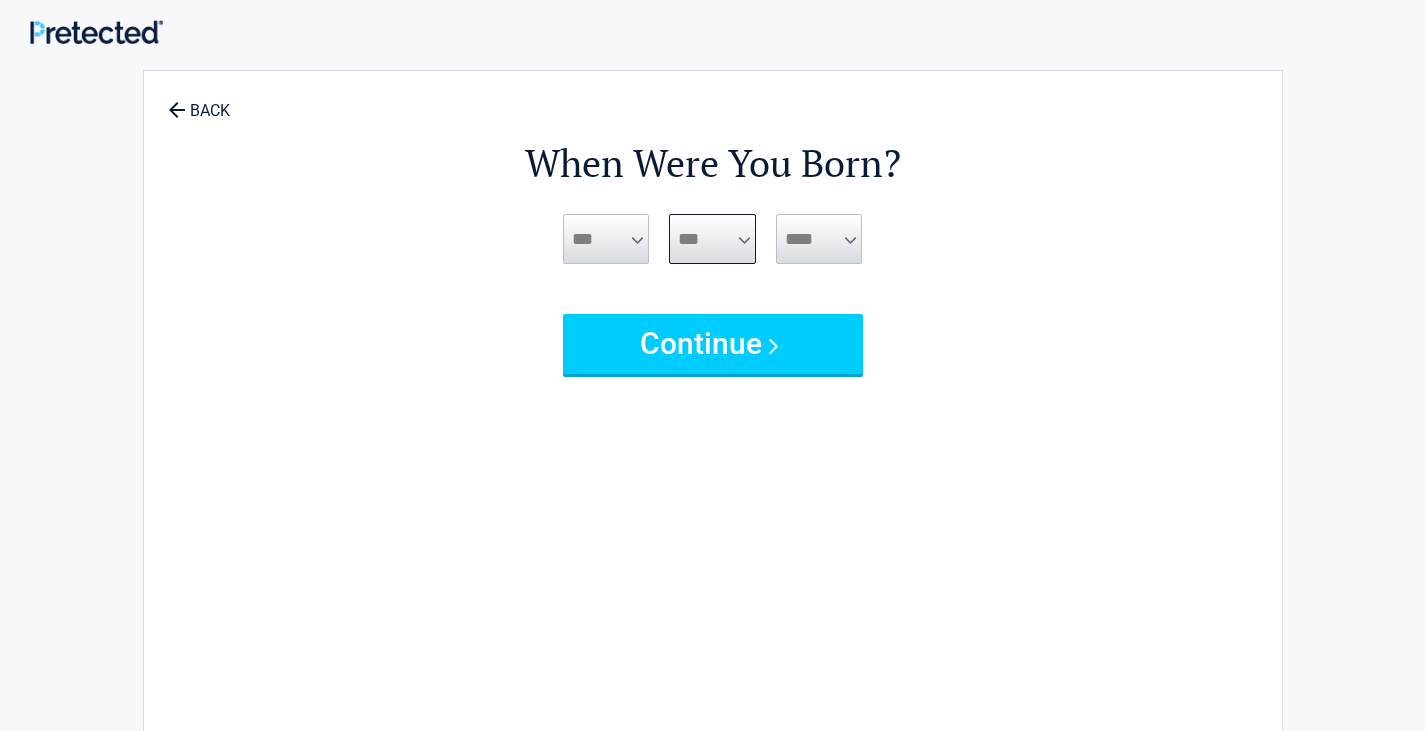 click on "*** * * * * * * * * * ** ** ** ** ** ** ** ** ** ** ** ** ** ** ** ** ** ** ** ** **" at bounding box center [712, 239] 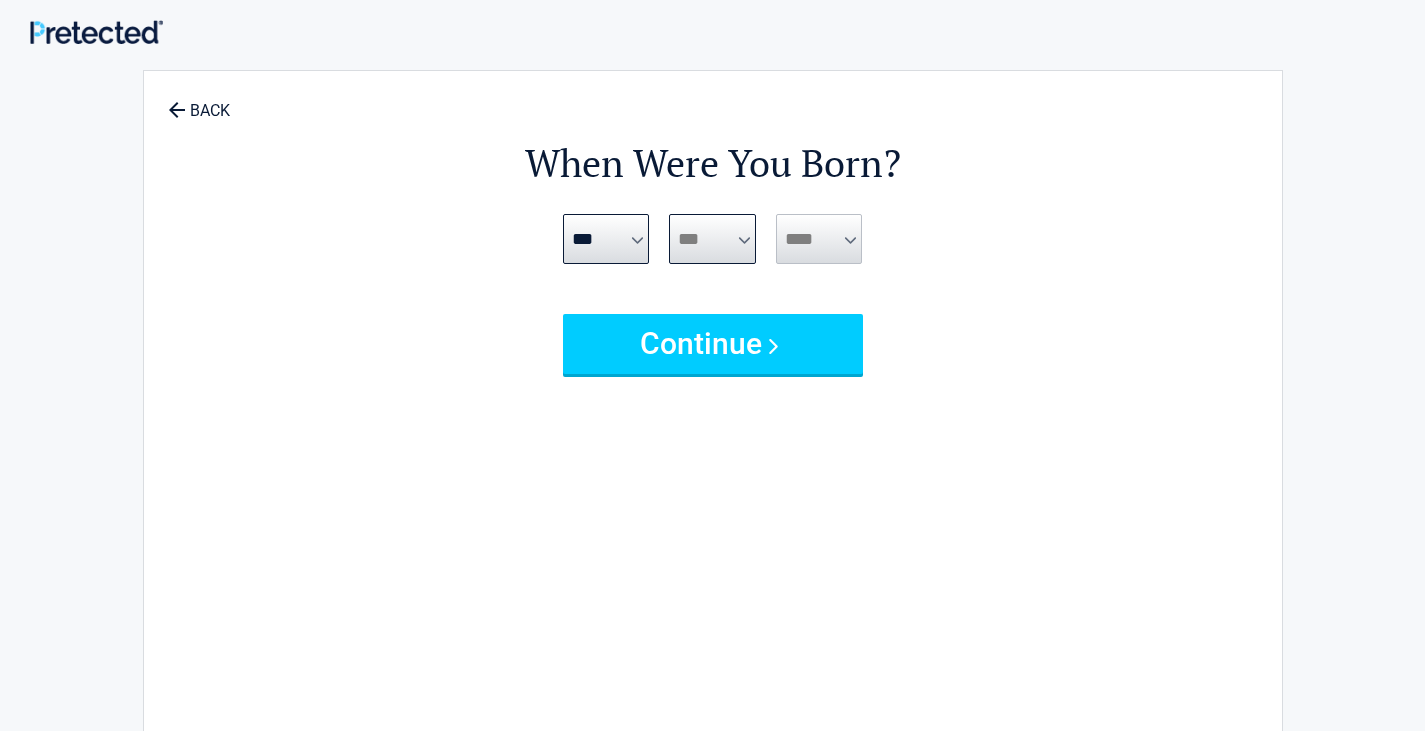 select on "*" 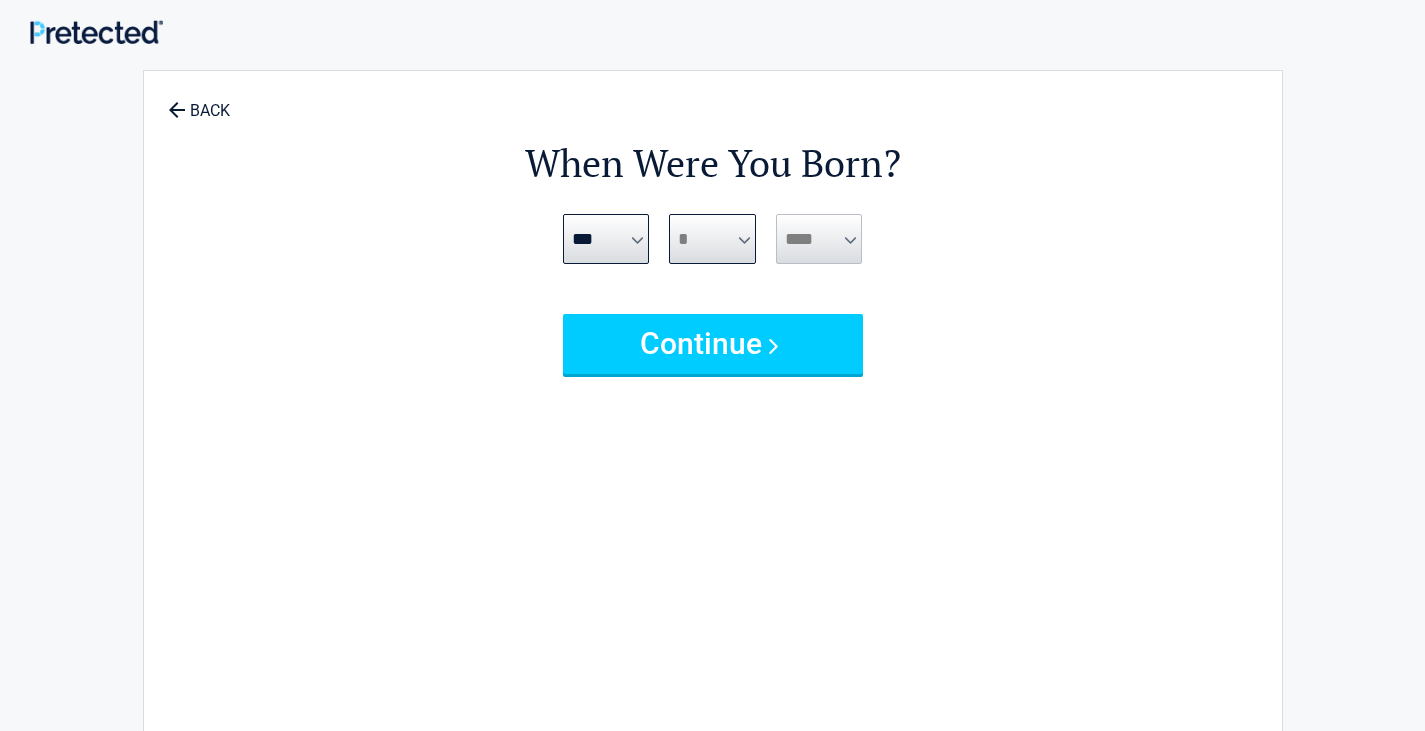 click on "*** * * * * * * * * * ** ** ** ** ** ** ** ** ** ** ** ** ** ** ** ** ** ** ** ** **" at bounding box center [712, 239] 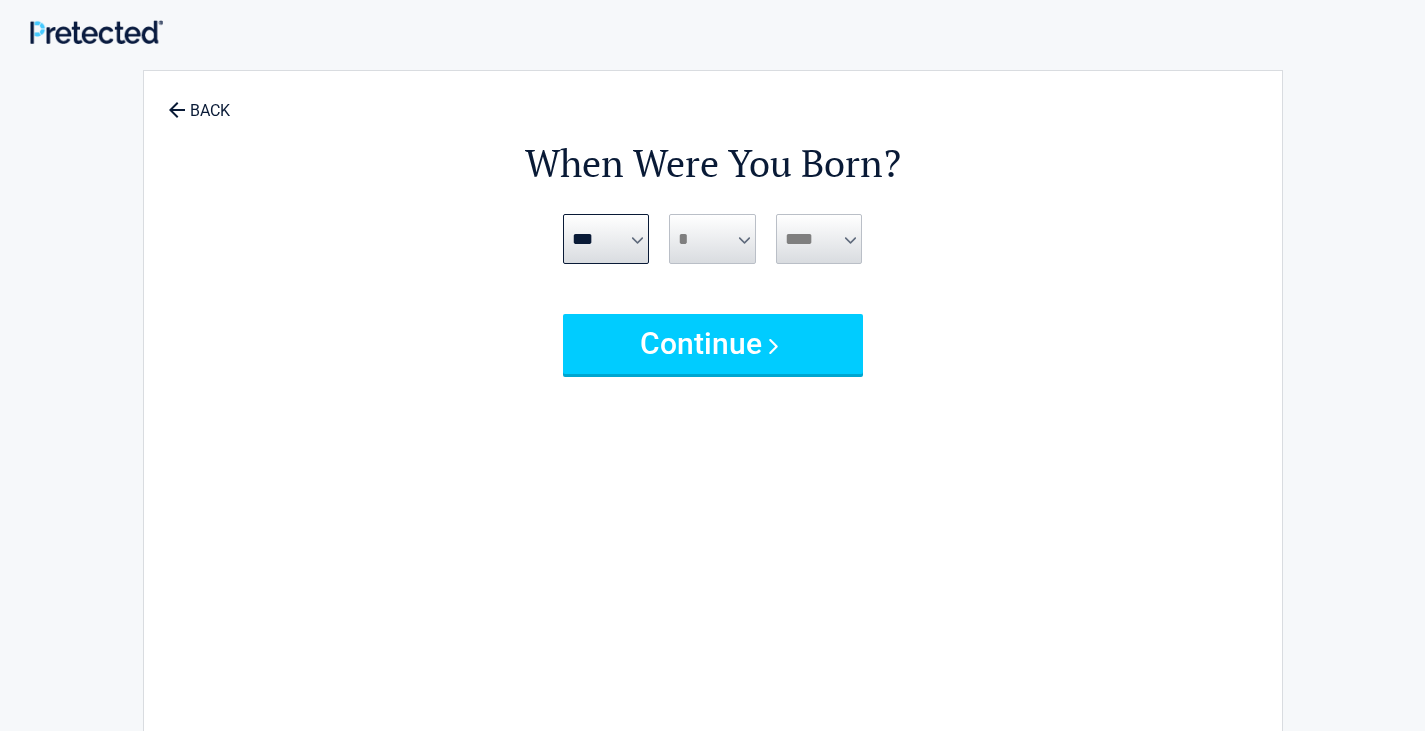 click on "****
****
****
****
****
****
****
****
****
****
****
****
****
****
****
****
****
****
****
****
****
****
****
****
****
****
****
****
****
****
****
****
****
****
****
****
****
****
****
****
****
****
****
****
****
****
****
****
****
****
****
****
****
****
****
****
****
****
****
****
****
****
****" at bounding box center [819, 264] 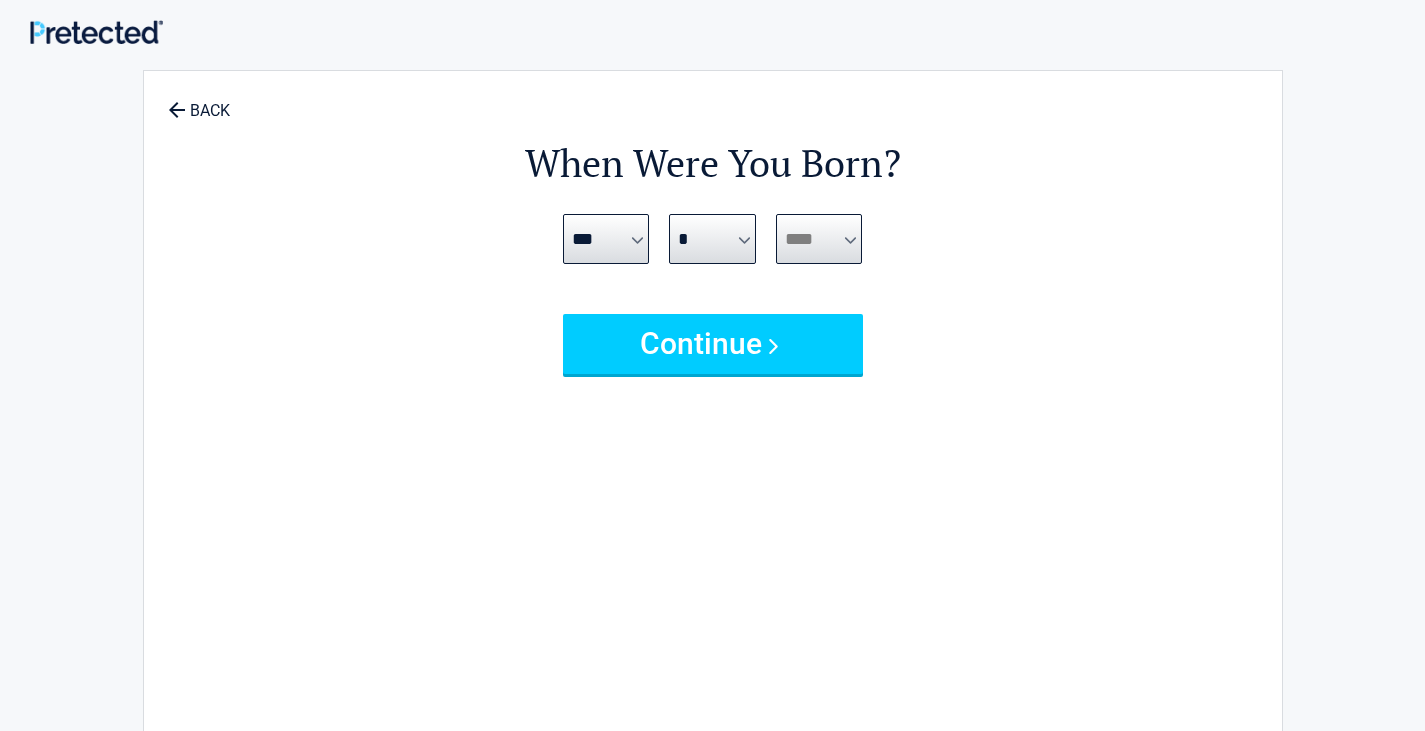 click on "****
****
****
****
****
****
****
****
****
****
****
****
****
****
****
****
****
****
****
****
****
****
****
****
****
****
****
****
****
****
****
****
****
****
****
****
****
****
****
****
****
****
****
****
****
****
****
****
****
****
****
****
****
****
****
****
****
****
****
****
****
****
****
****" at bounding box center [819, 239] 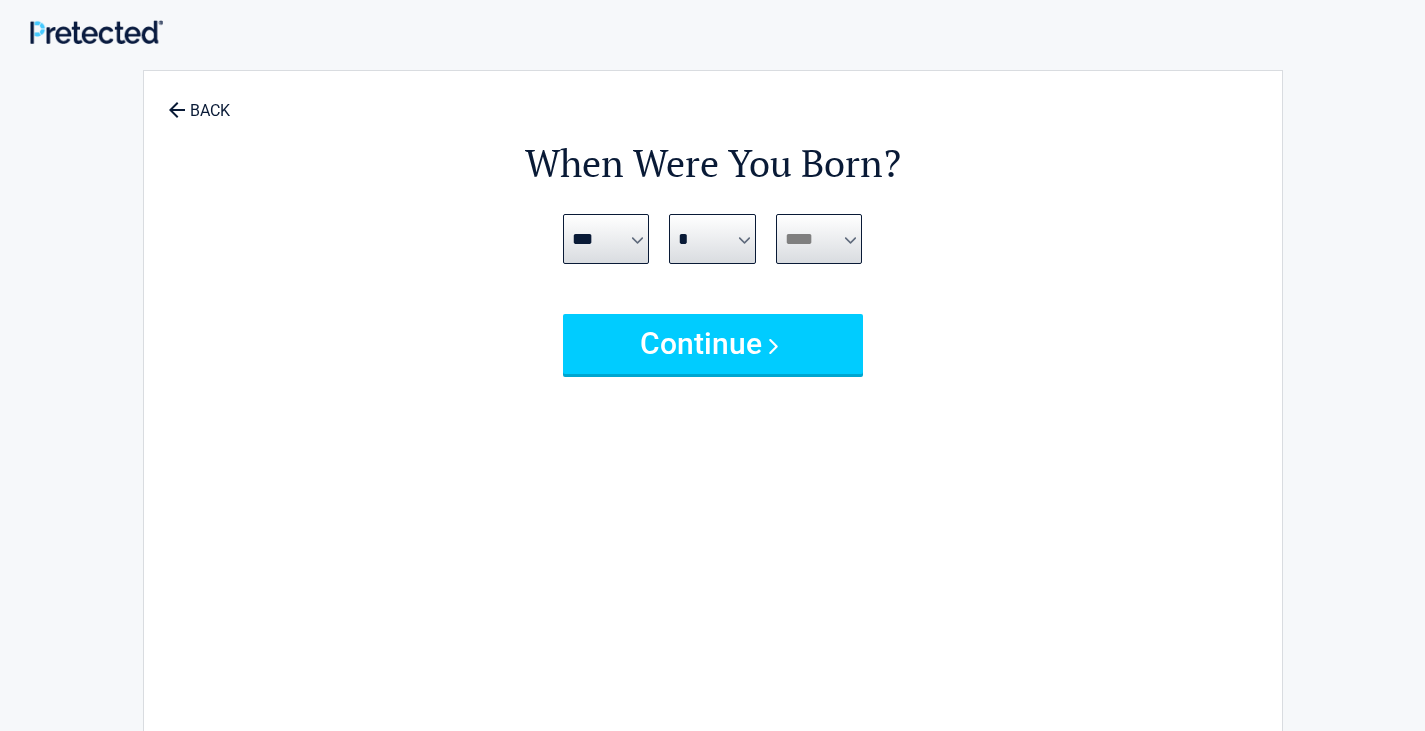 select on "****" 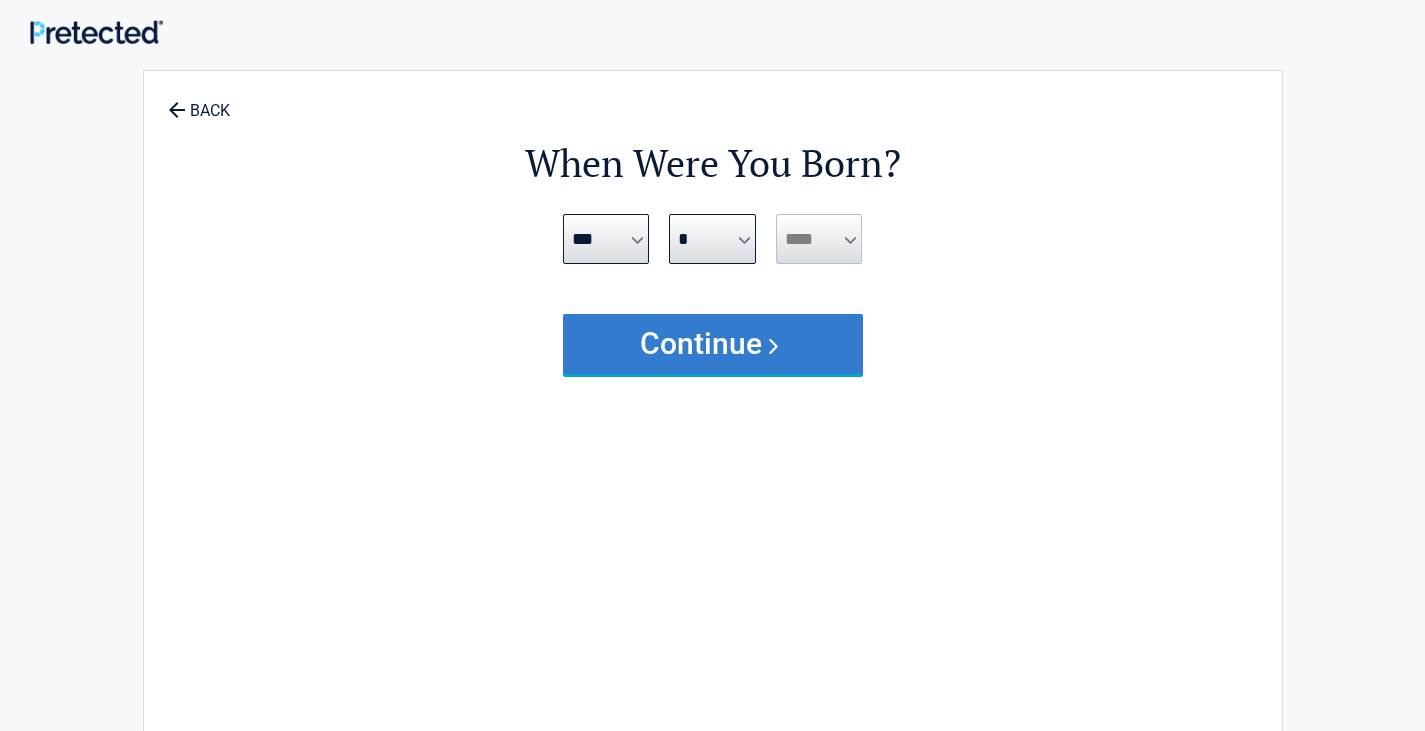 click on "Continue" at bounding box center (713, 344) 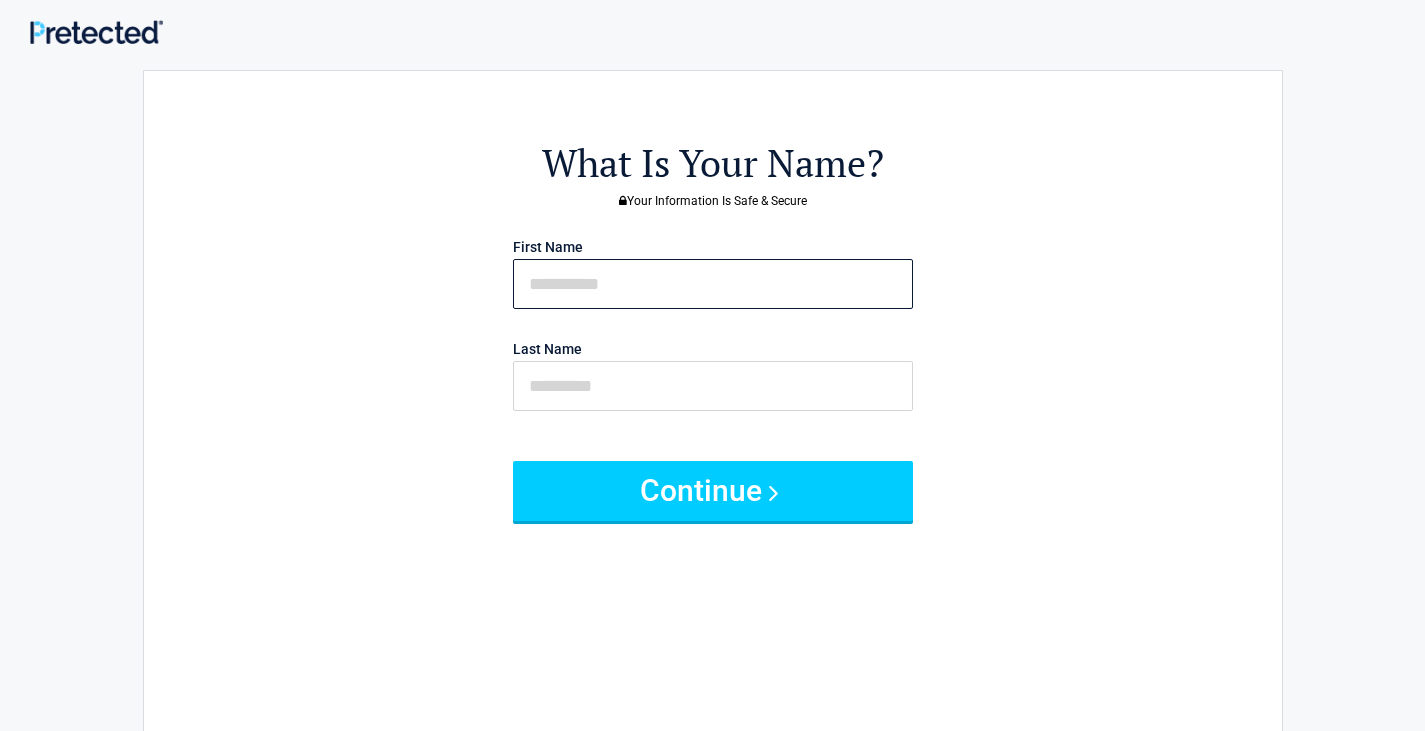 click at bounding box center (713, 284) 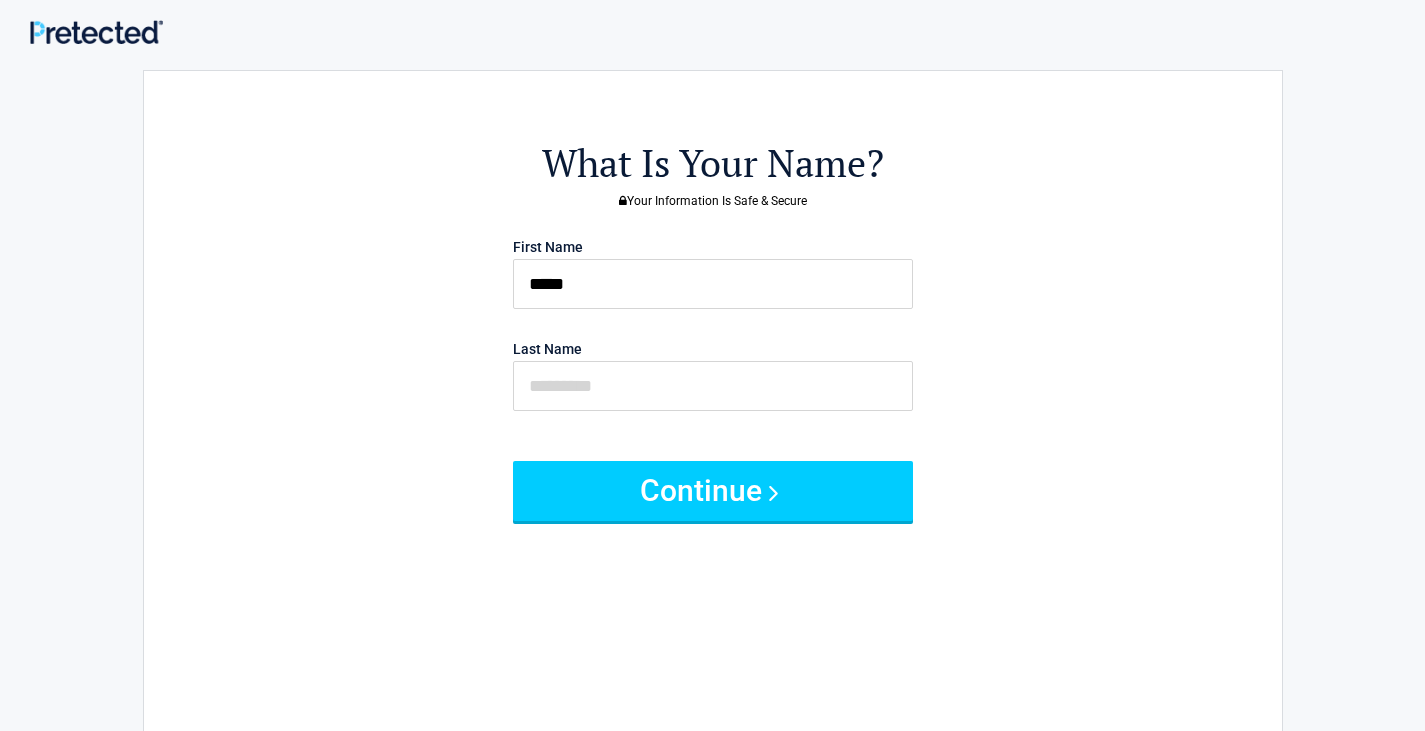 type on "***" 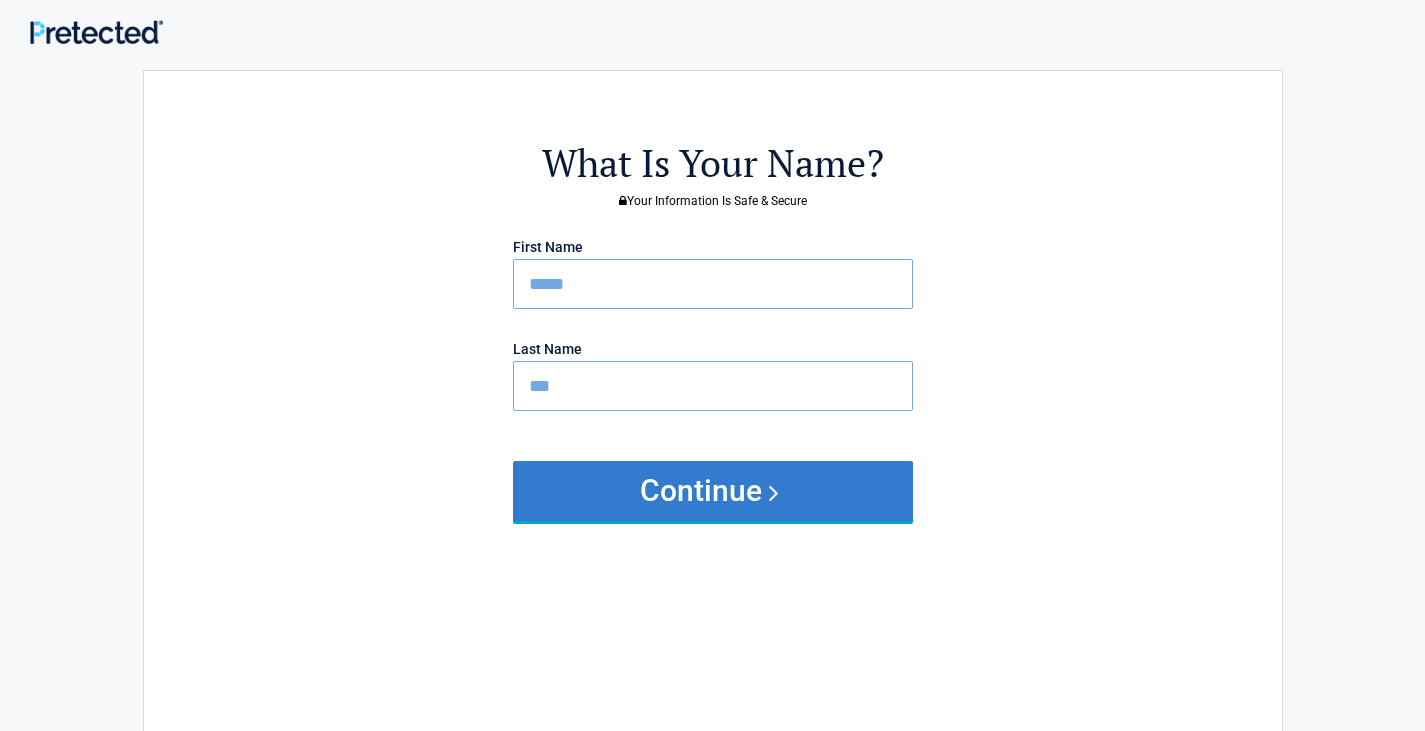 click on "Continue" at bounding box center (713, 491) 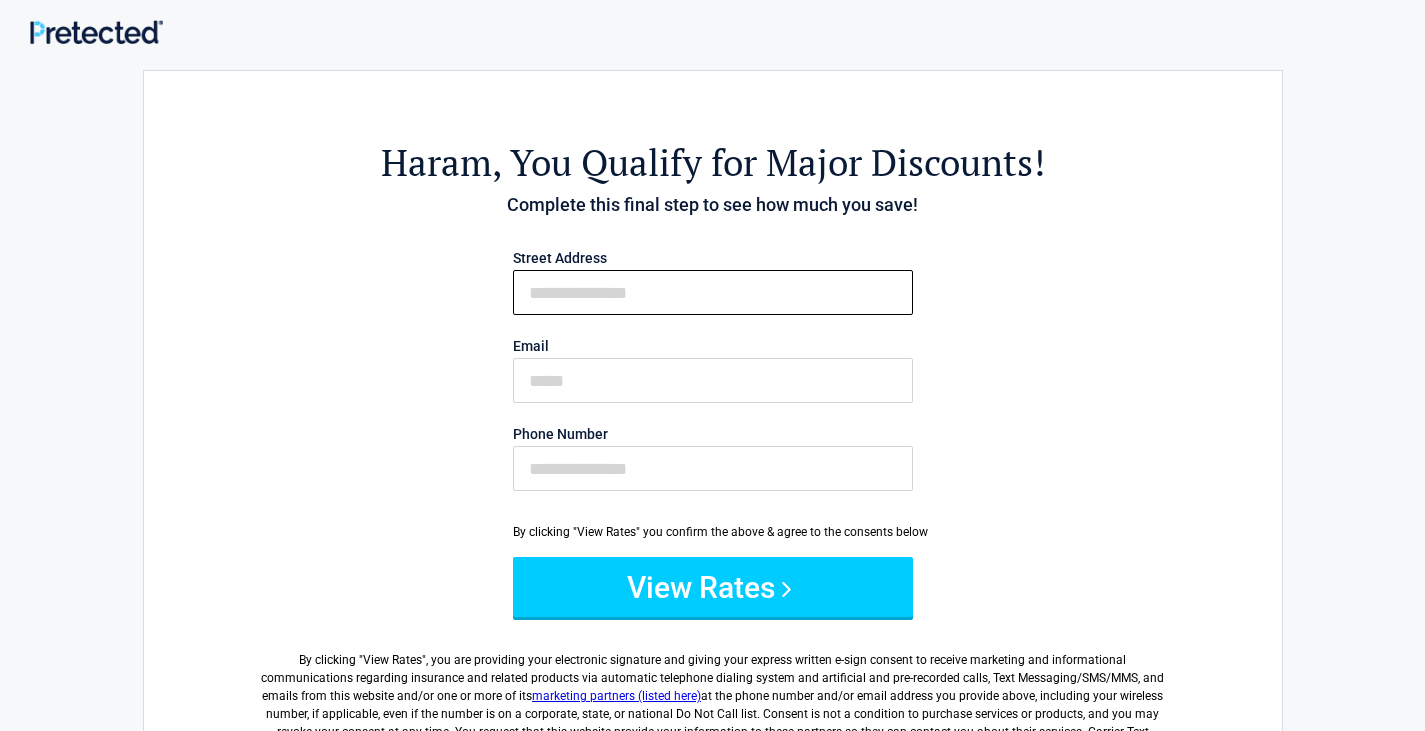 click on "First Name" at bounding box center [713, 292] 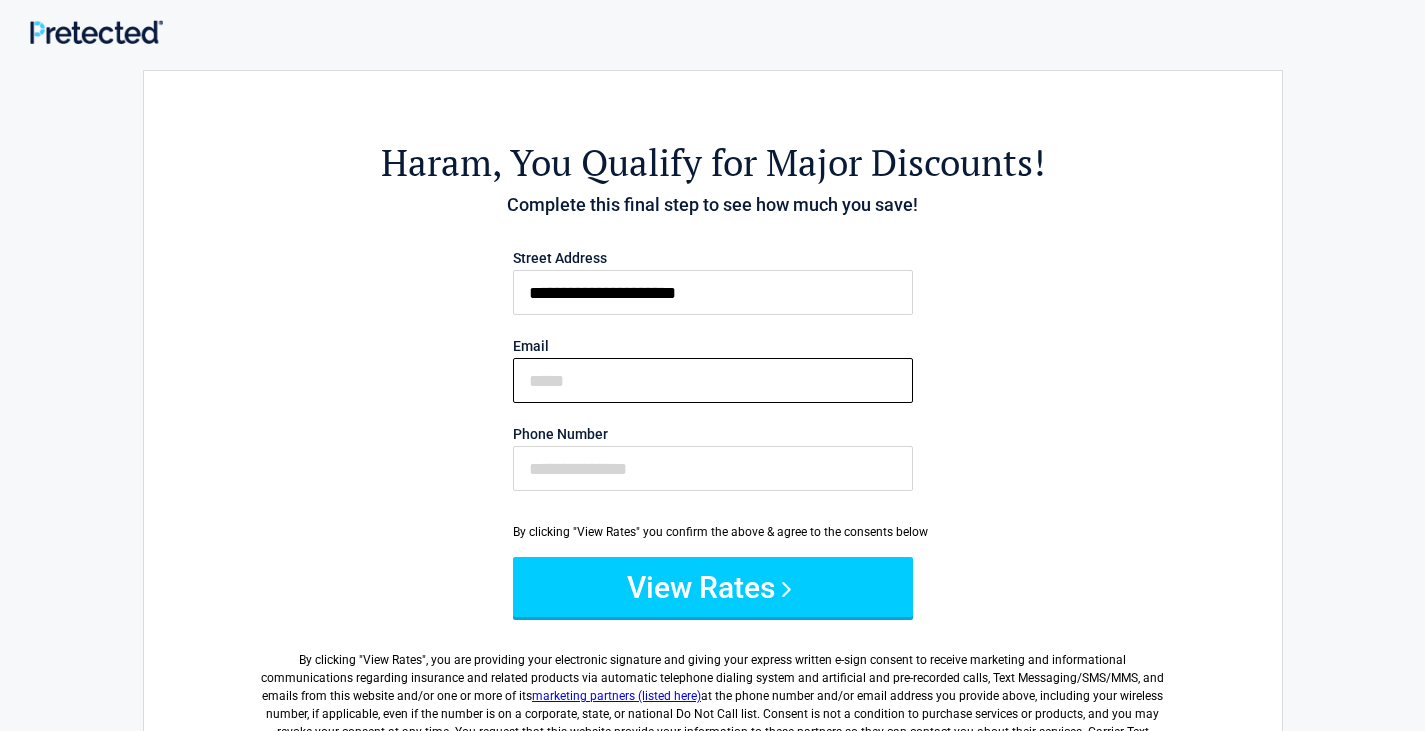 type on "**********" 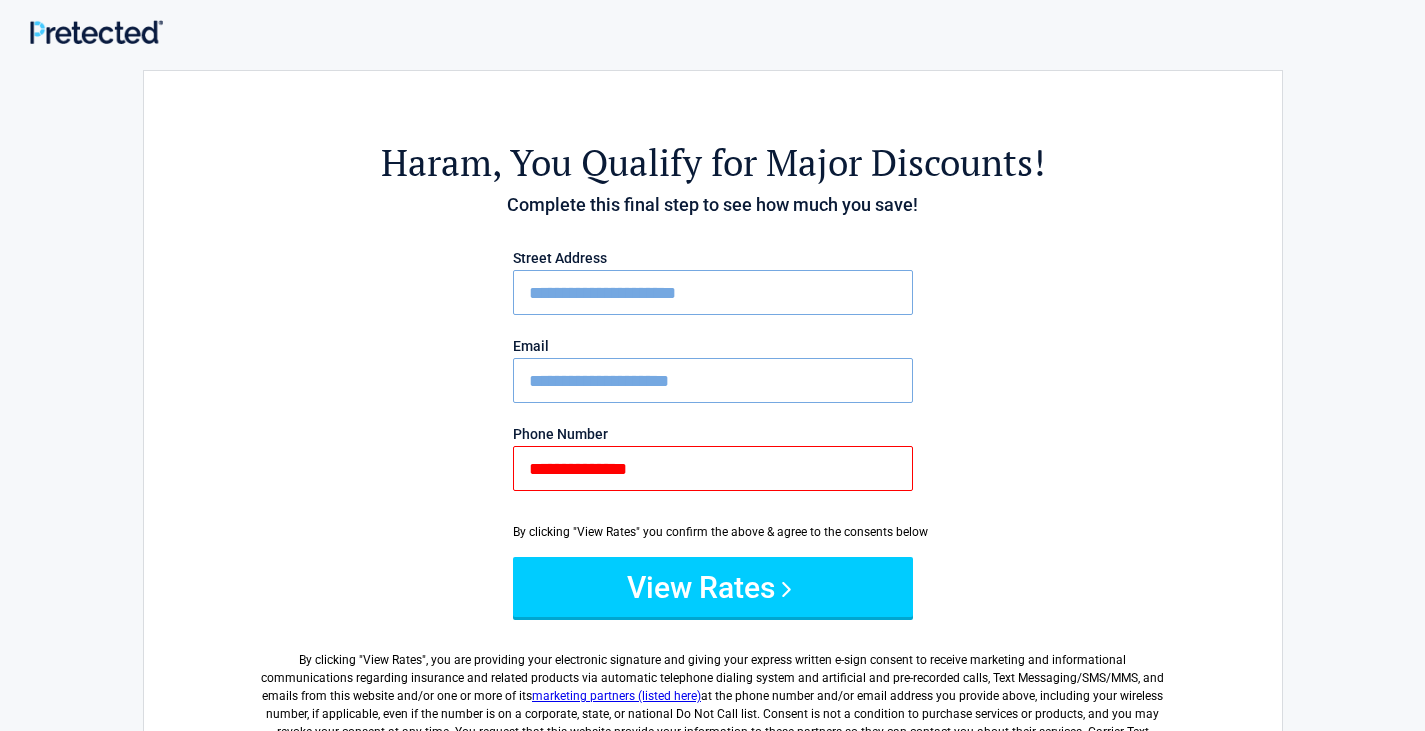 click on "**********" at bounding box center (713, 468) 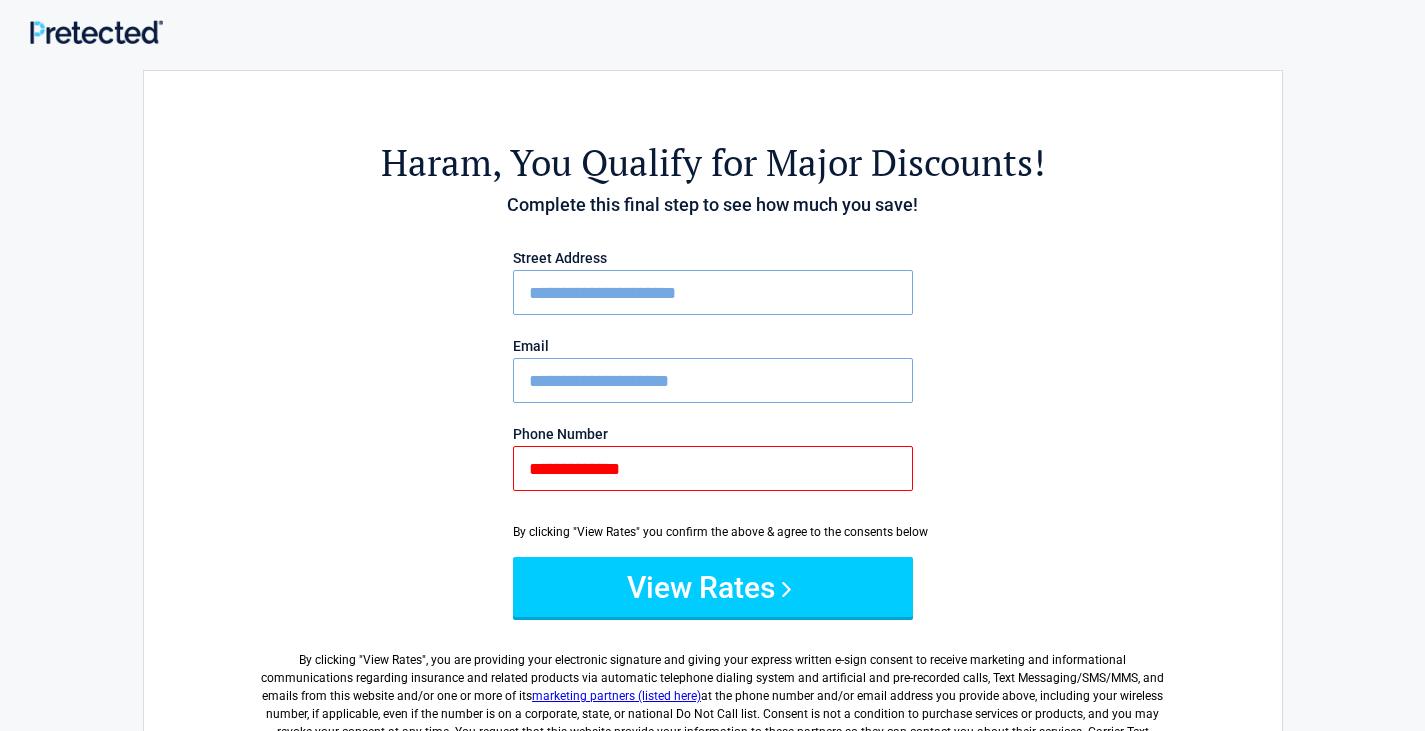 click on "**********" at bounding box center [713, 468] 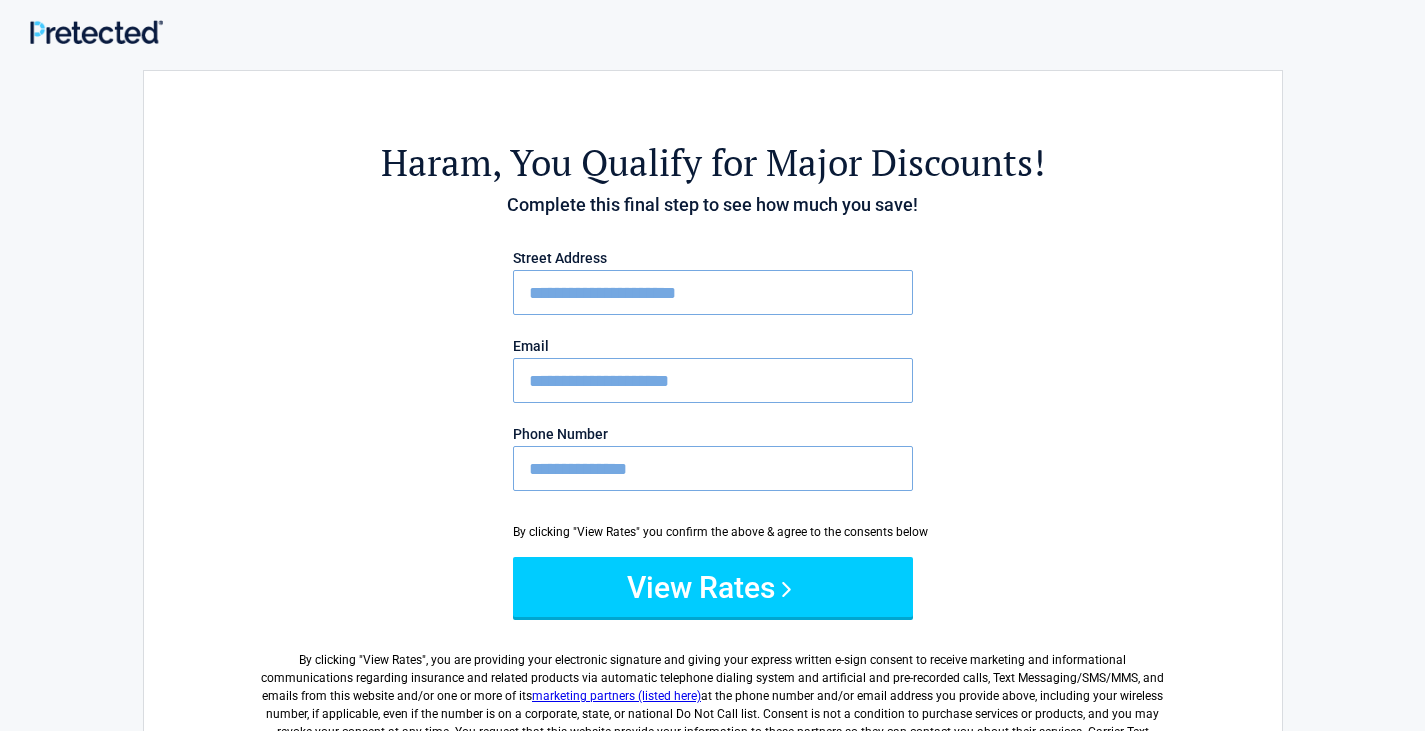 type on "**********" 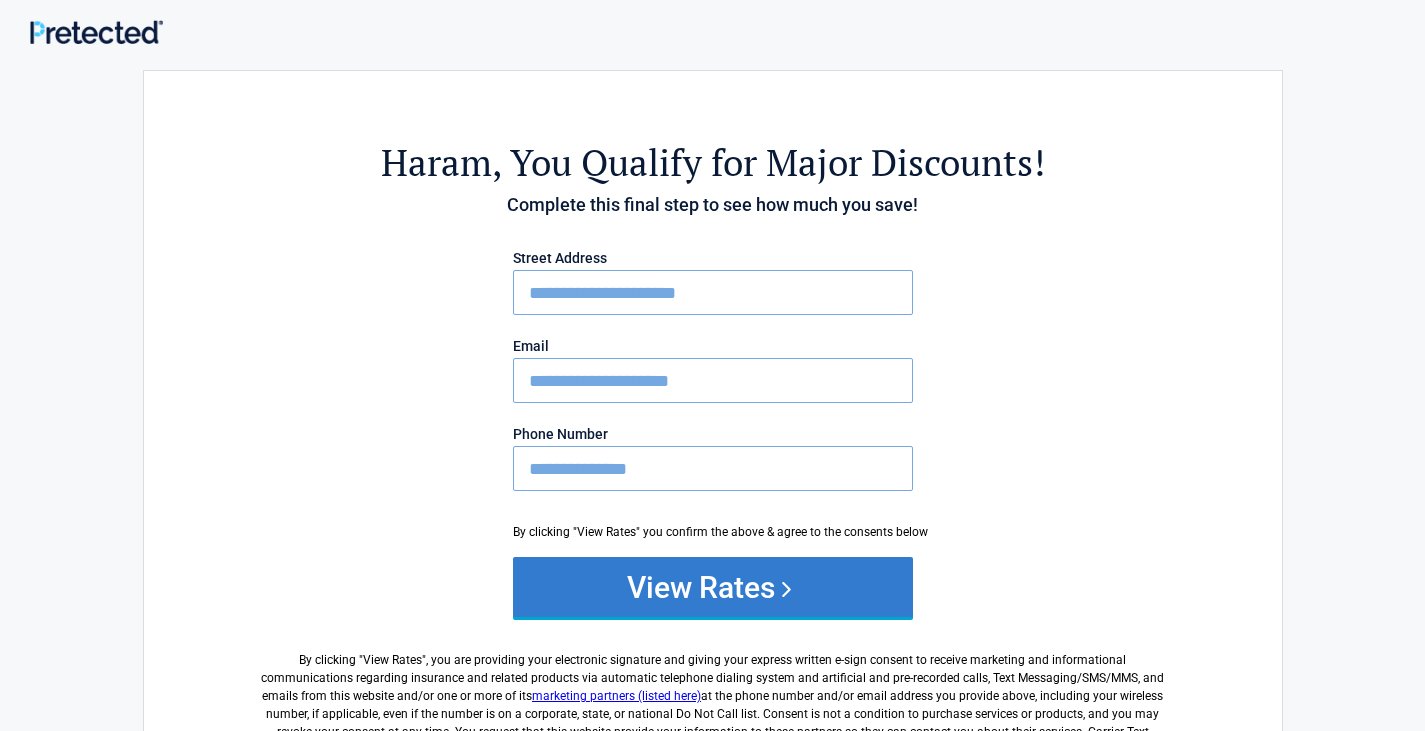 click on "View Rates" at bounding box center (713, 587) 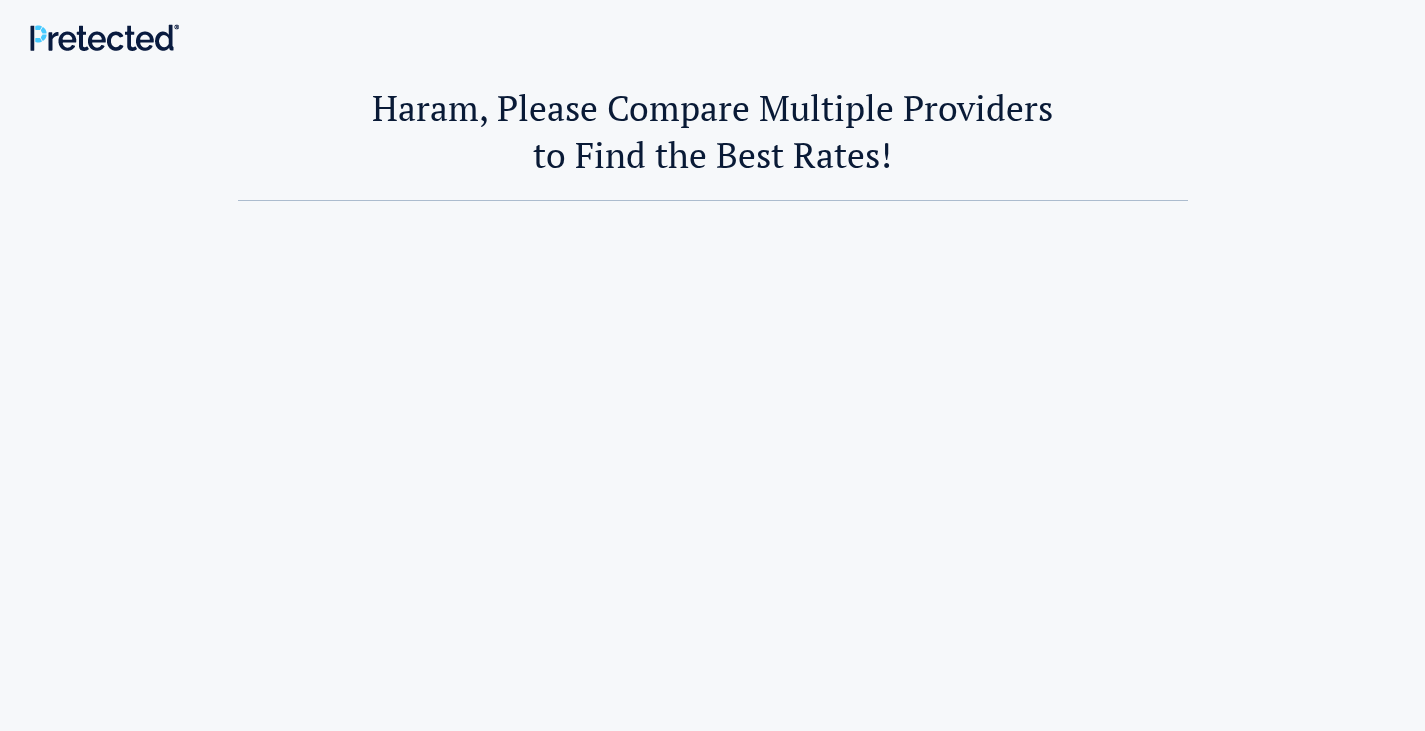 scroll, scrollTop: 0, scrollLeft: 0, axis: both 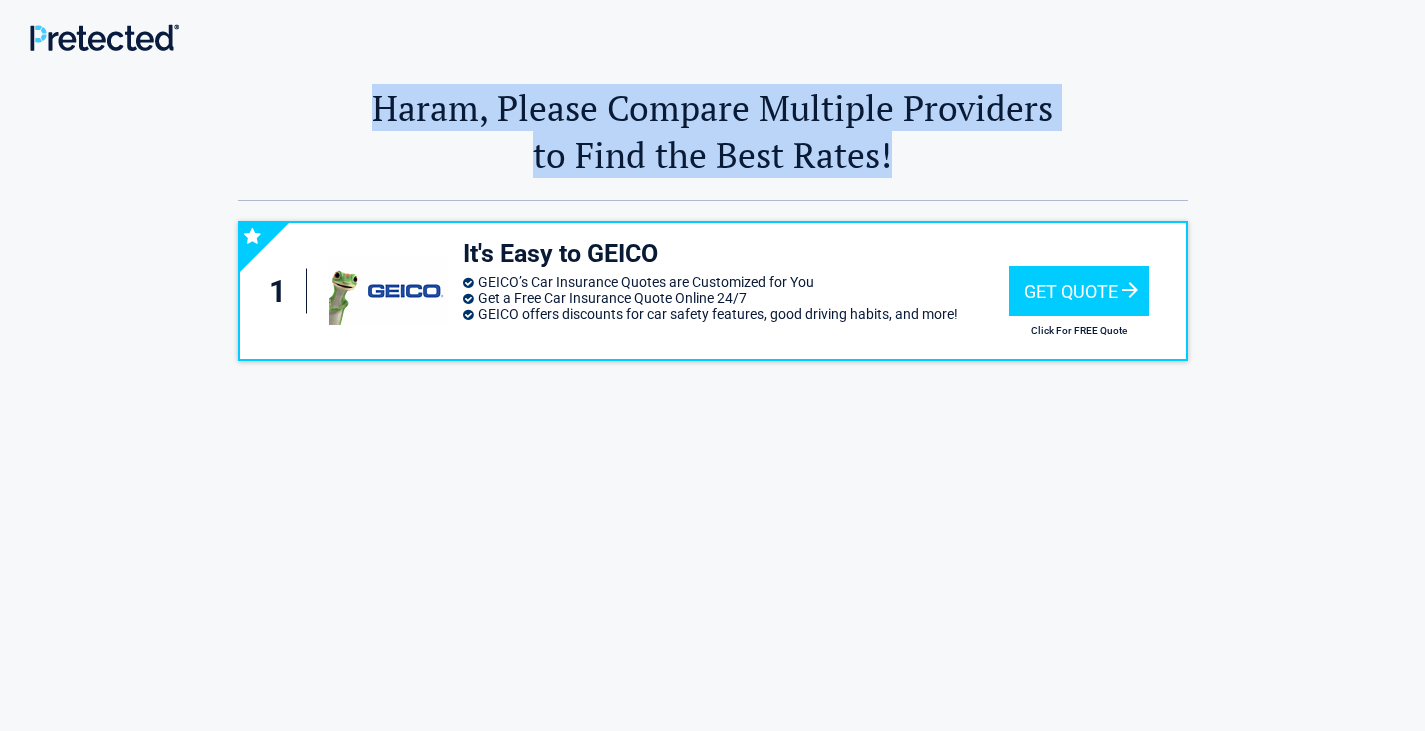 drag, startPoint x: 909, startPoint y: 151, endPoint x: 306, endPoint y: 107, distance: 604.60315 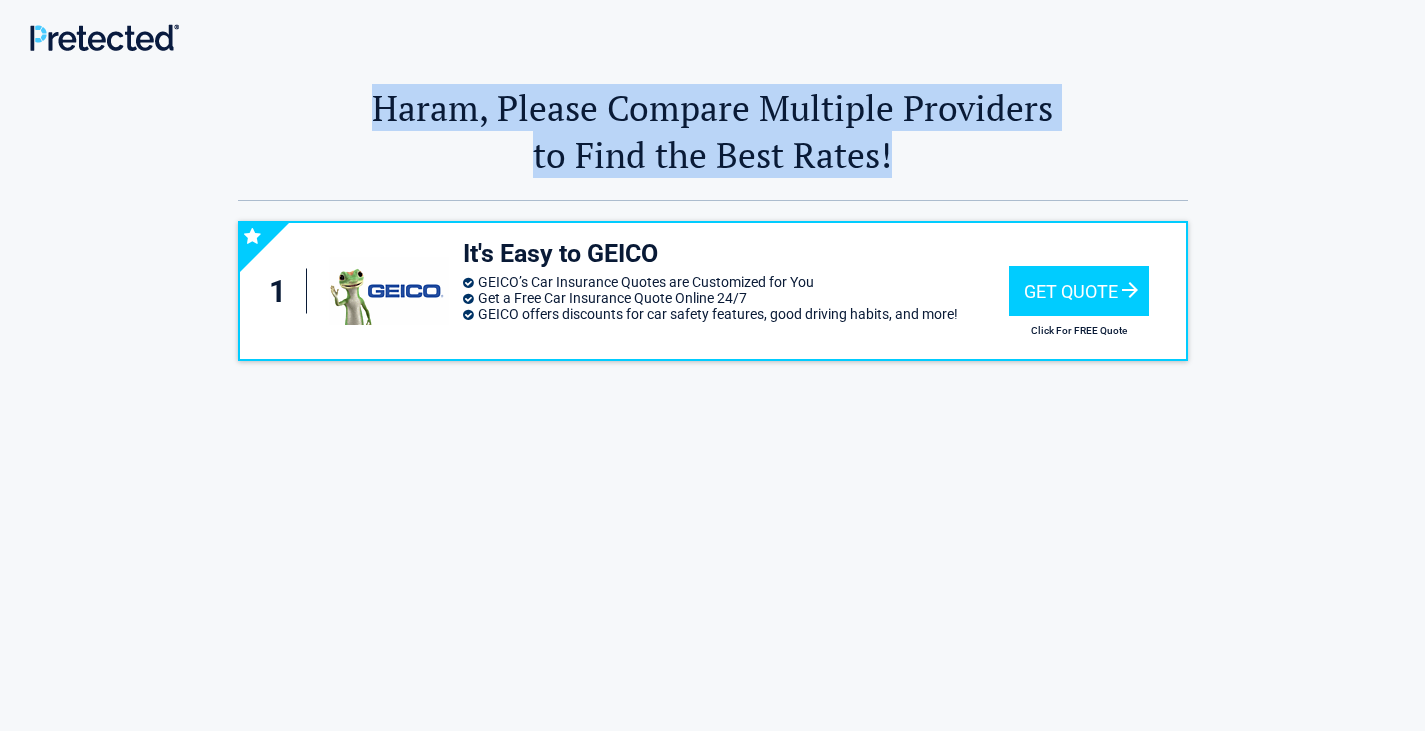 click on "Haram, Please Compare Multiple Providers  to Find the Best Rates!" at bounding box center (713, 131) 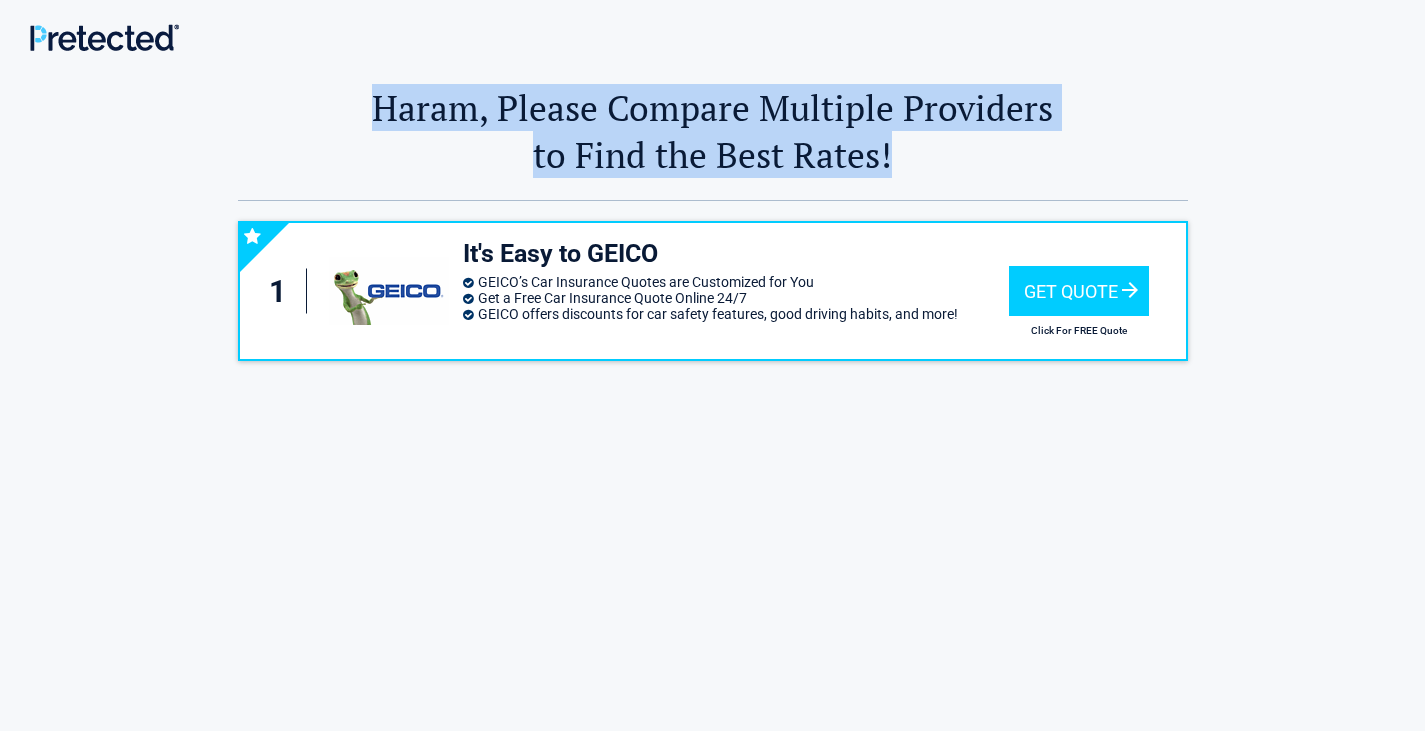 click on "Haram, Please Compare Multiple Providers  to Find the Best Rates!" at bounding box center [713, 131] 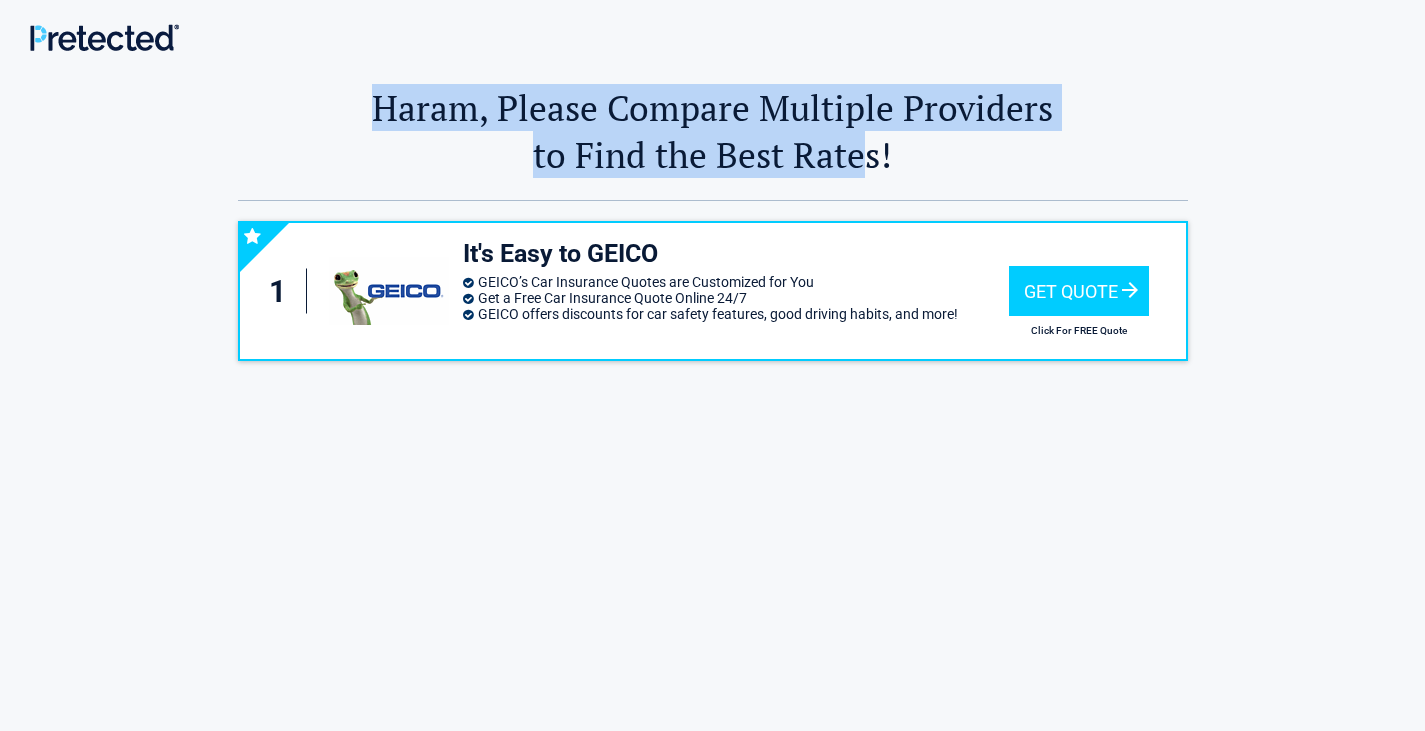 drag, startPoint x: 357, startPoint y: 81, endPoint x: 853, endPoint y: 144, distance: 499.985 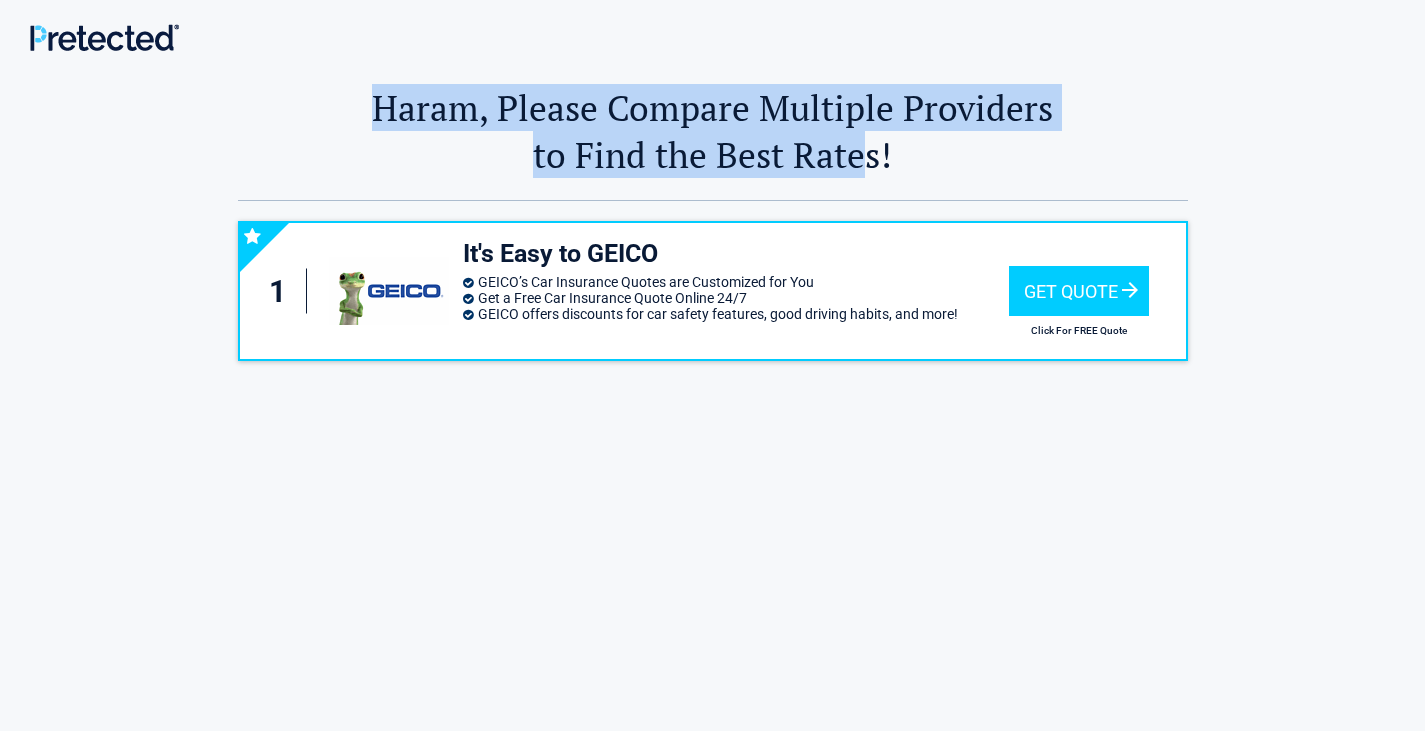 click on "Haram, Please Compare Multiple Providers  to Find the Best Rates!
Haram, Please Compare Multiple Providers to Find the Best Rates!" at bounding box center (713, 127) 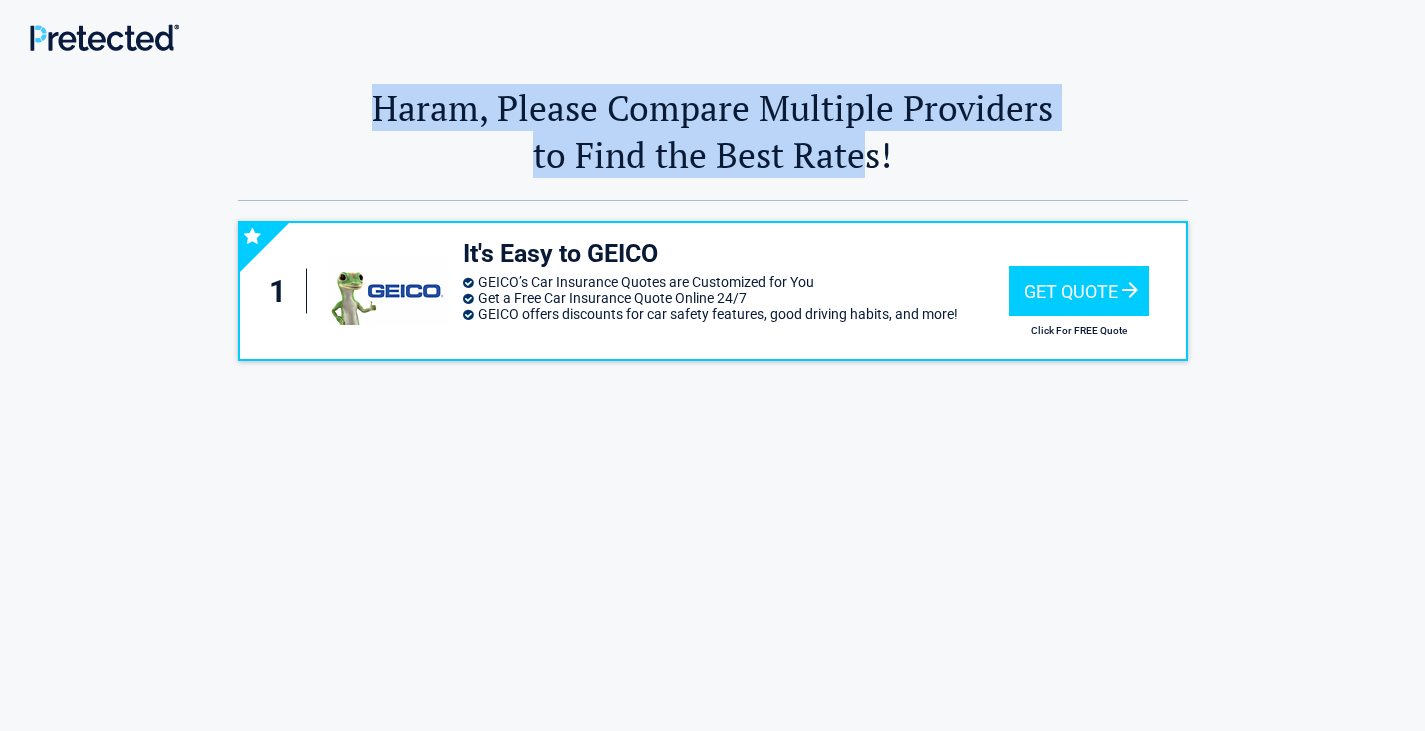 click on "Haram, Please Compare Multiple Providers  to Find the Best Rates!" at bounding box center [713, 131] 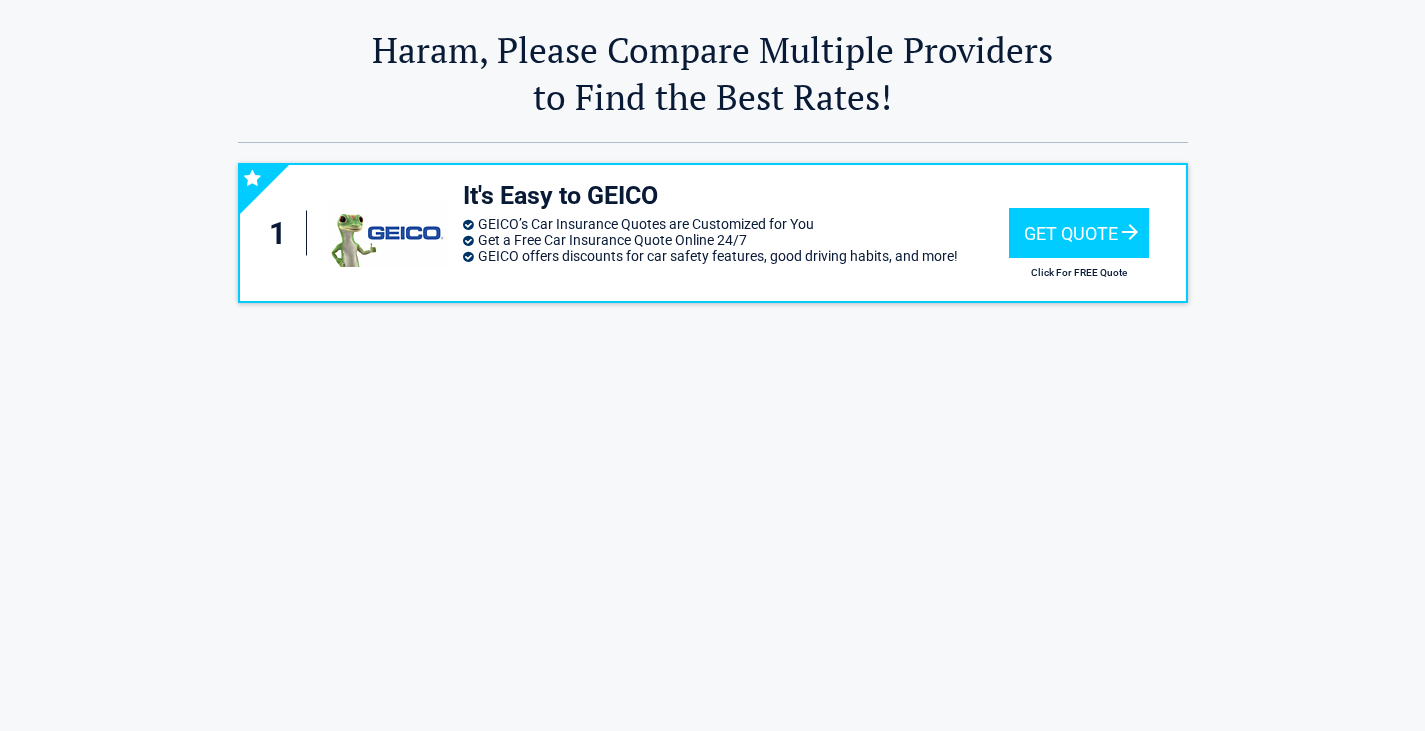 scroll, scrollTop: 0, scrollLeft: 0, axis: both 